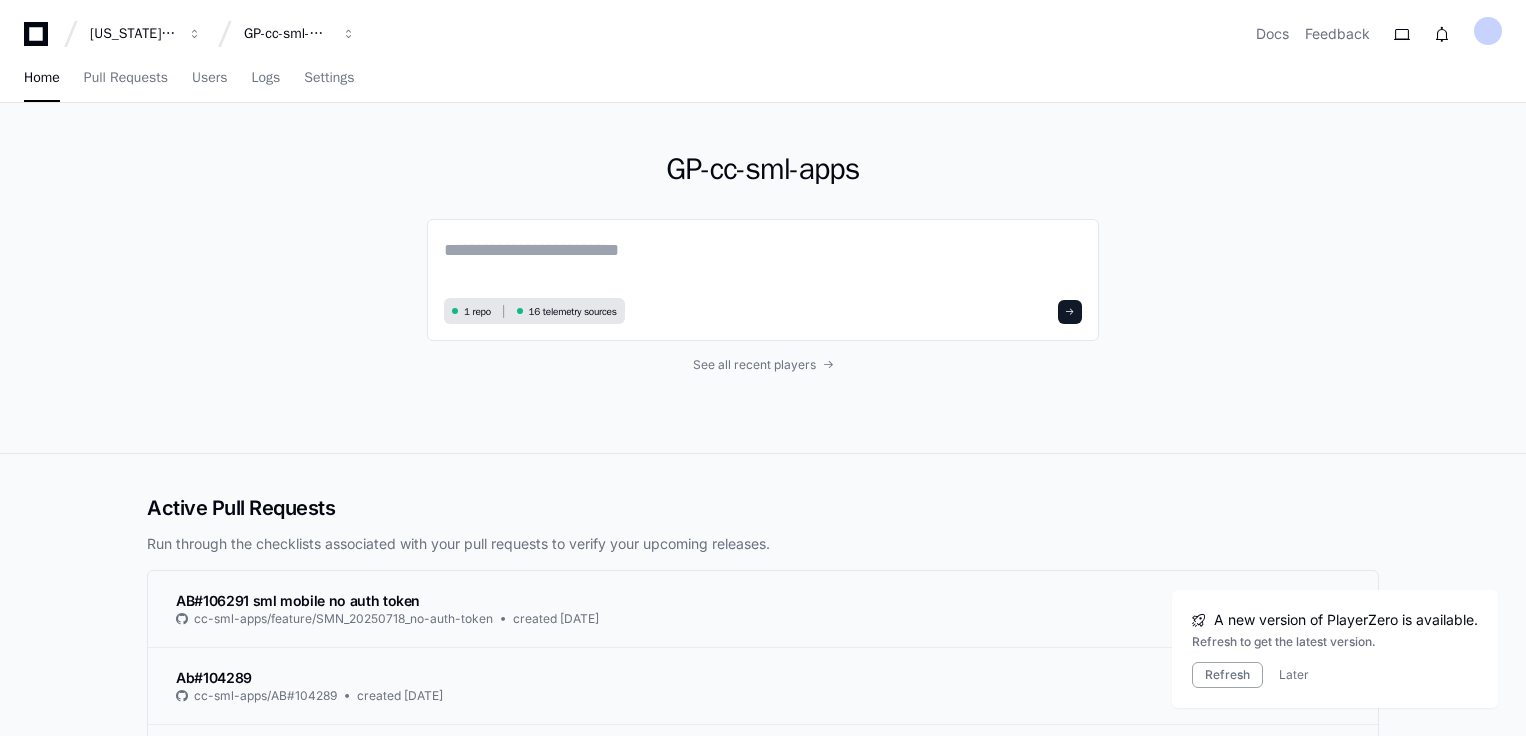 scroll, scrollTop: 0, scrollLeft: 0, axis: both 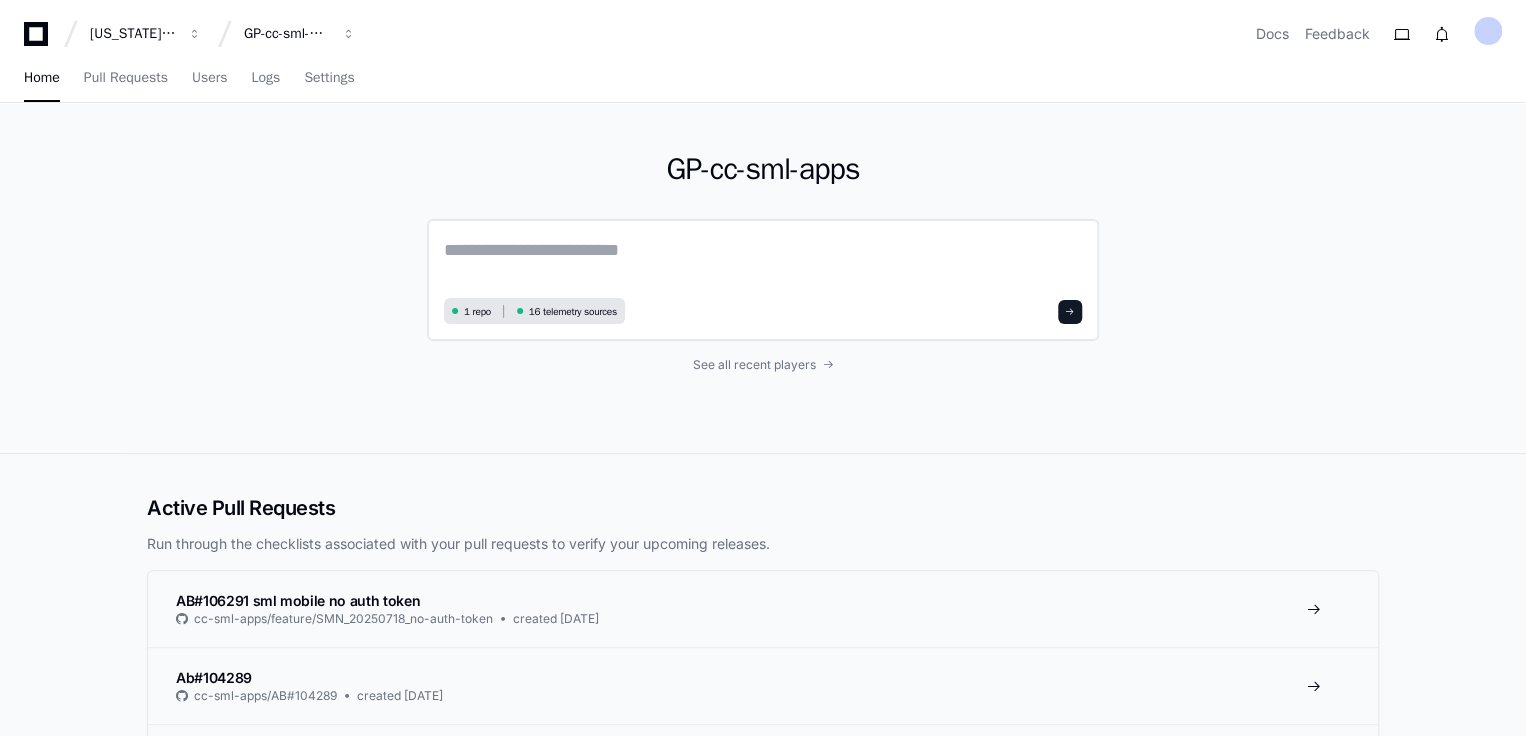 paste on "**********" 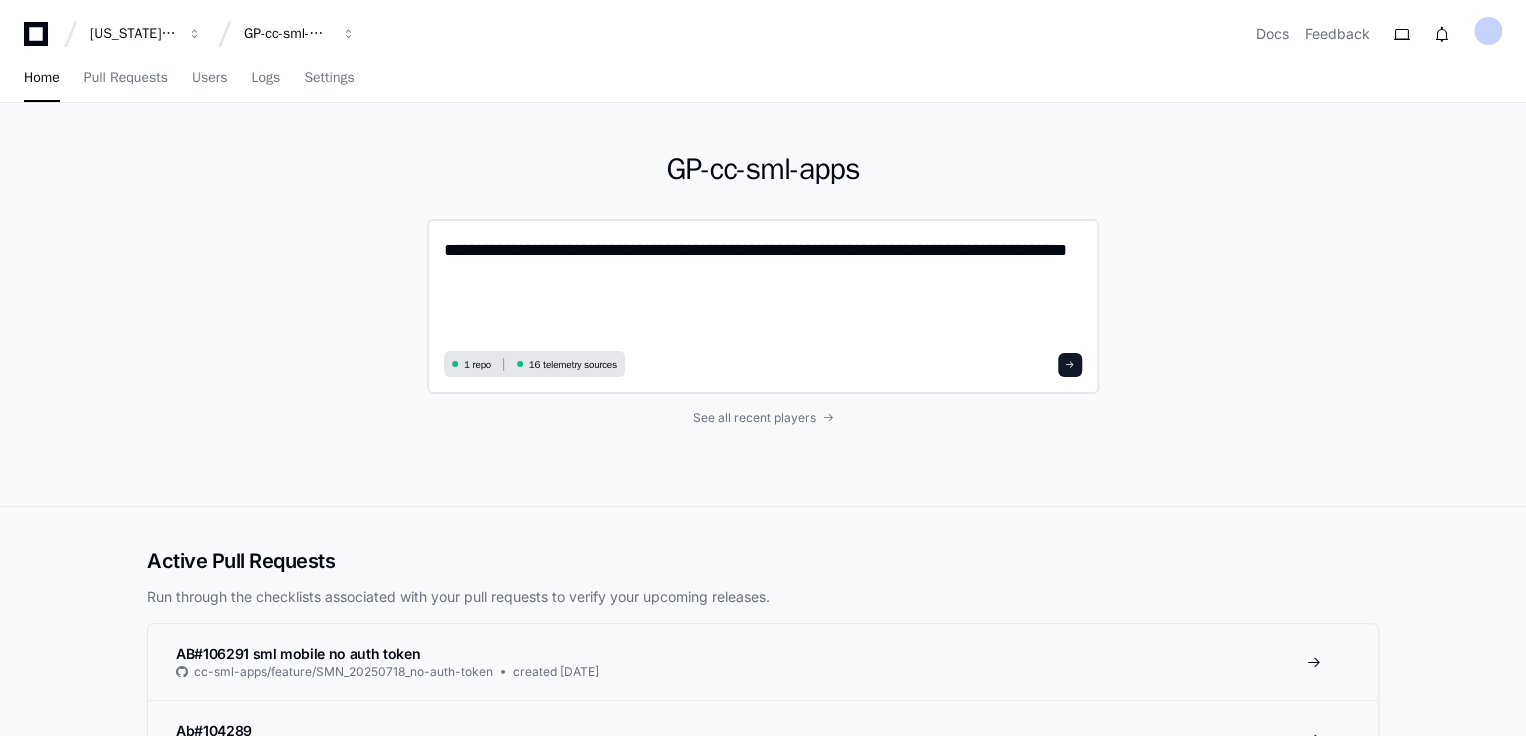 scroll, scrollTop: 0, scrollLeft: 0, axis: both 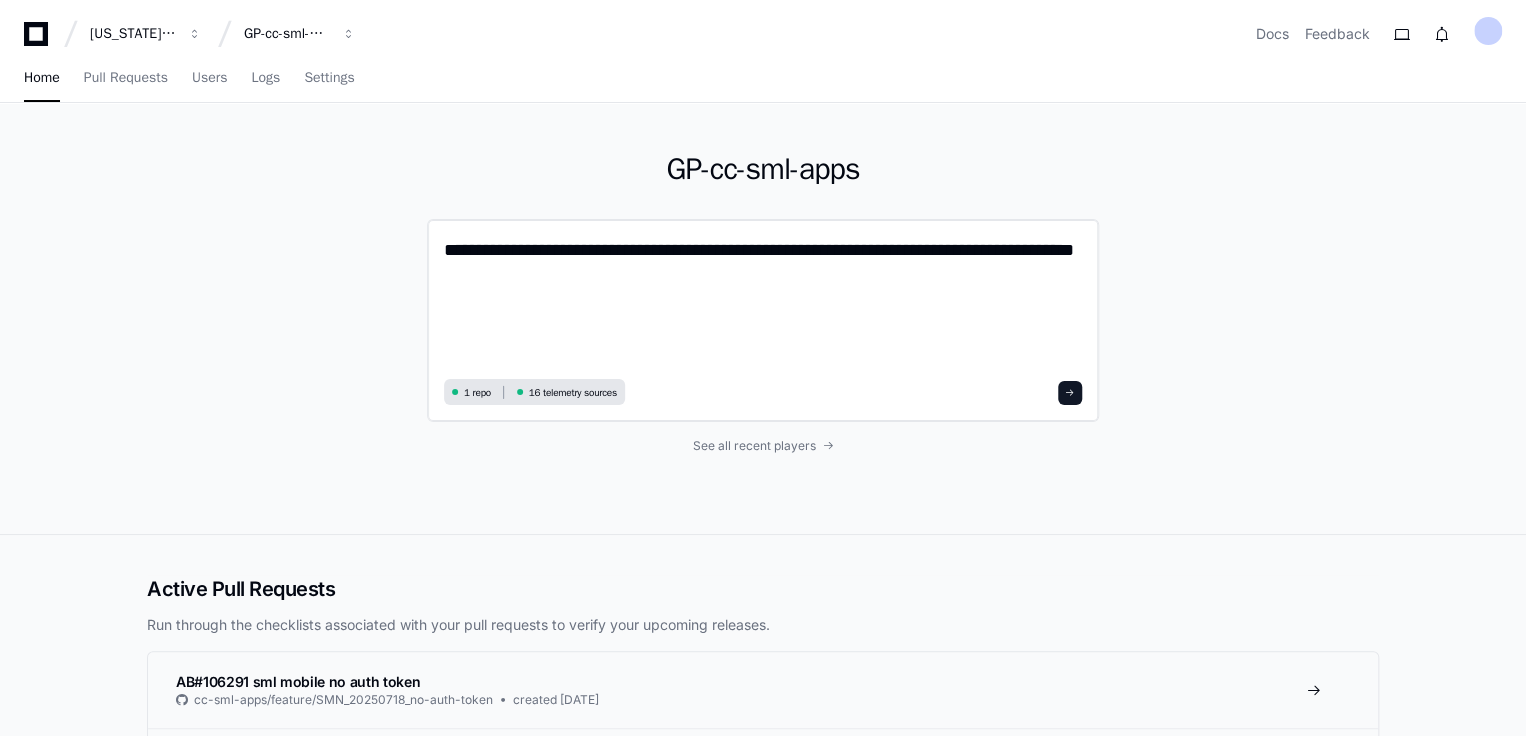 paste on "**********" 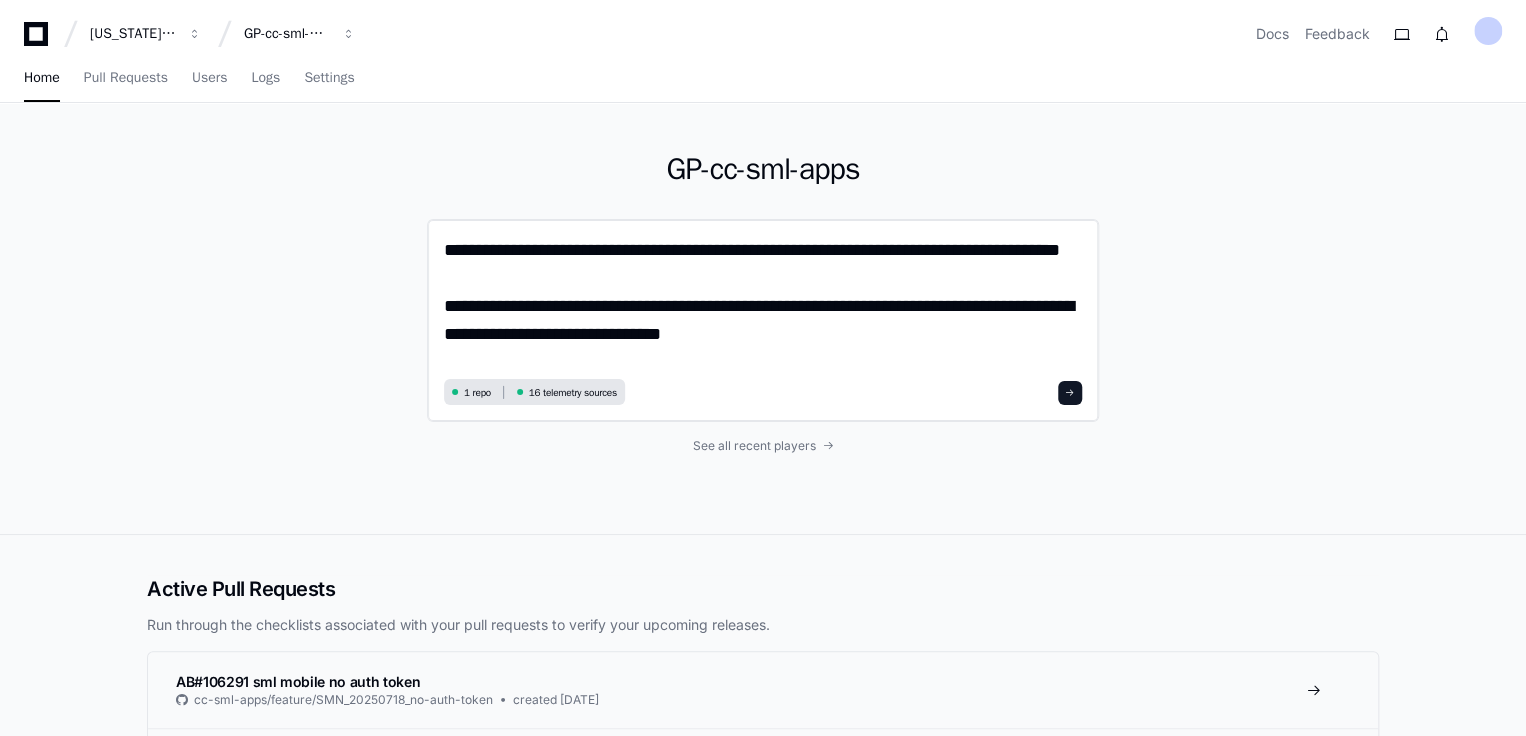 scroll, scrollTop: 0, scrollLeft: 0, axis: both 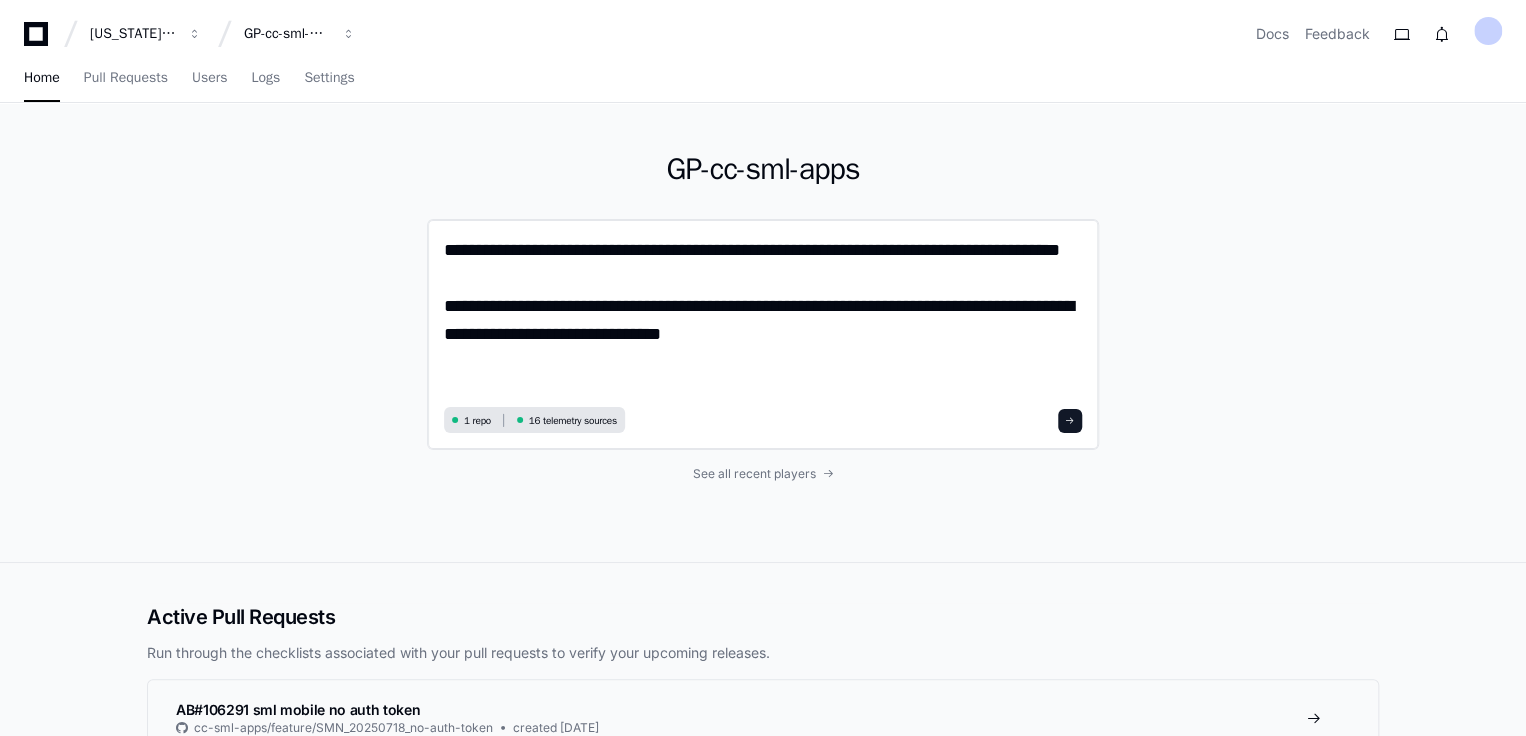 click on "**********" 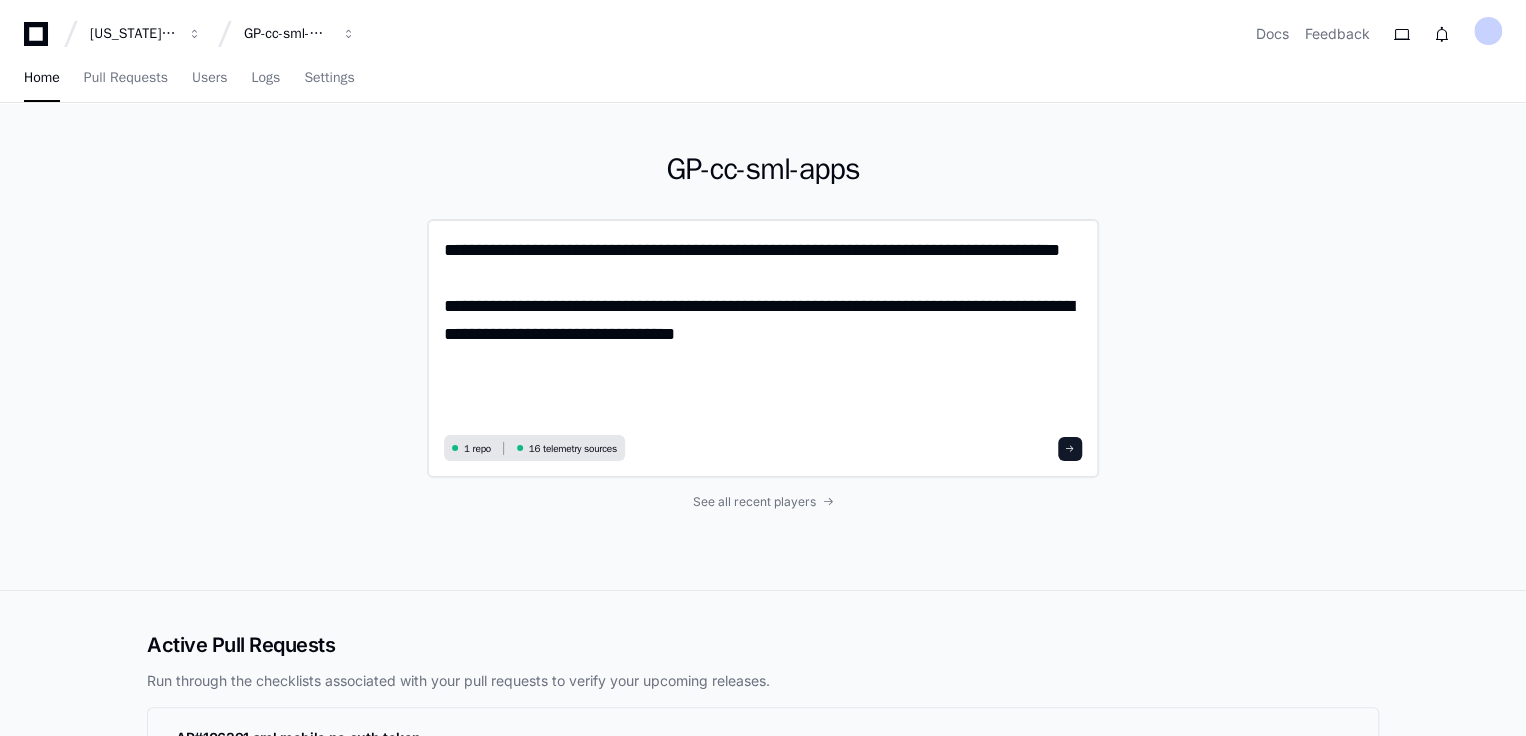 scroll, scrollTop: 0, scrollLeft: 0, axis: both 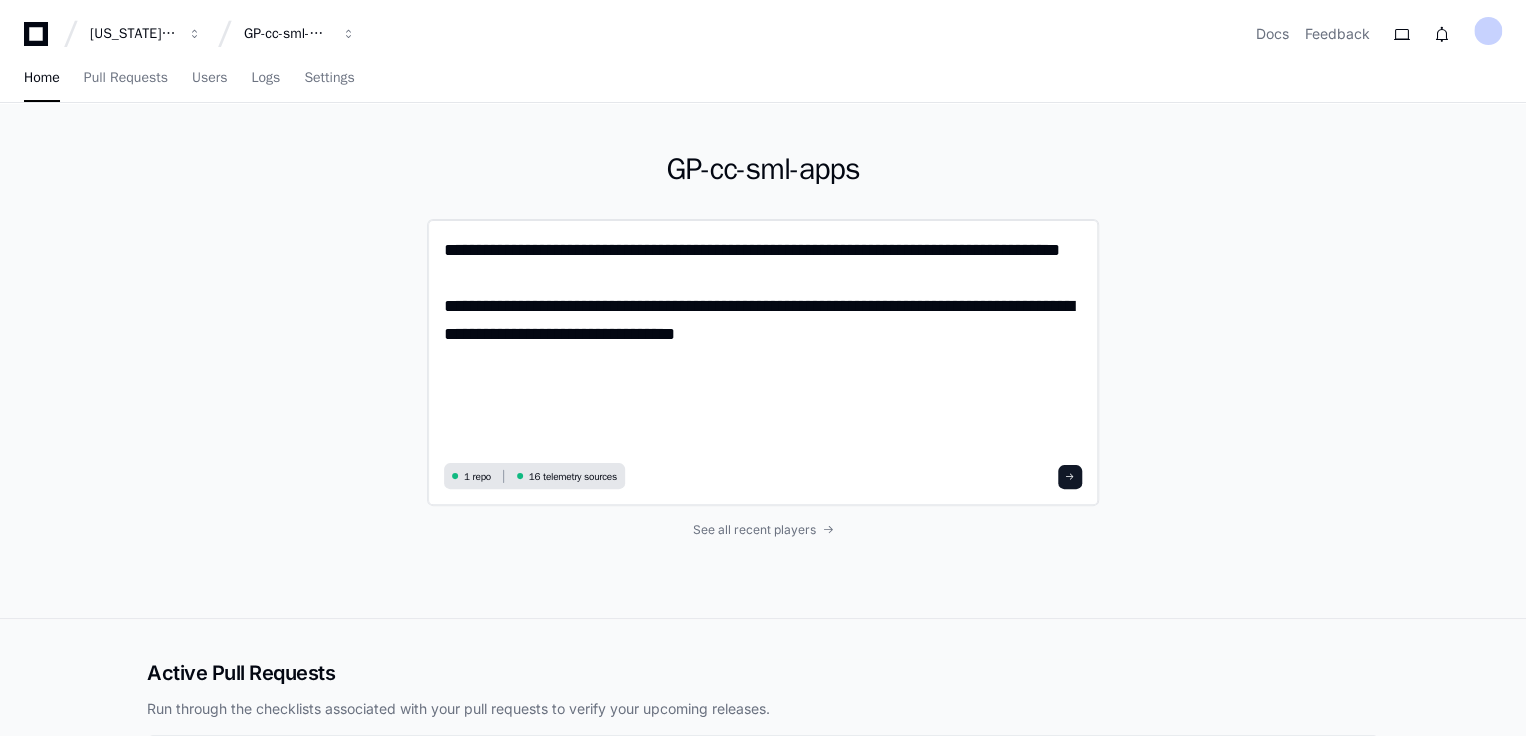 paste on "**********" 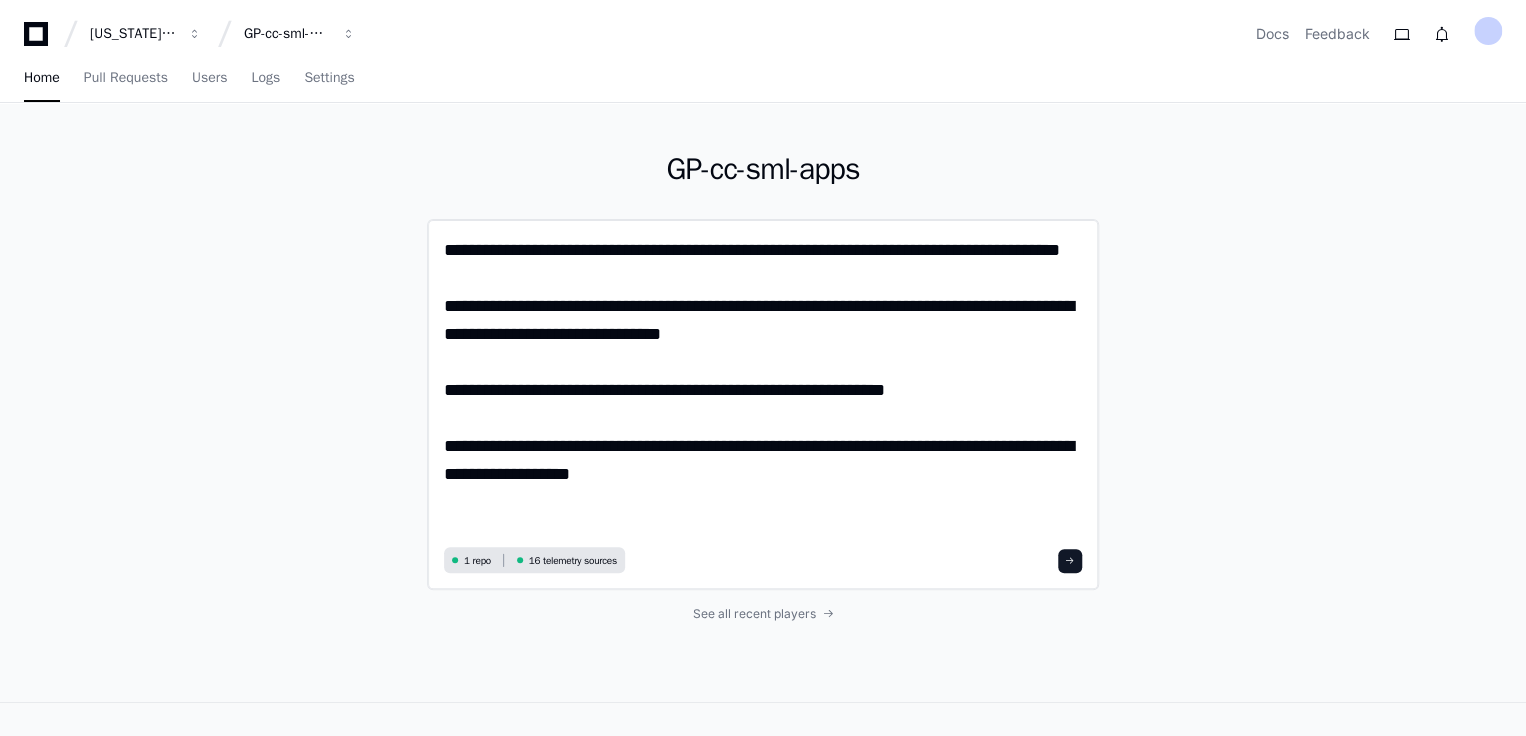 scroll, scrollTop: 0, scrollLeft: 0, axis: both 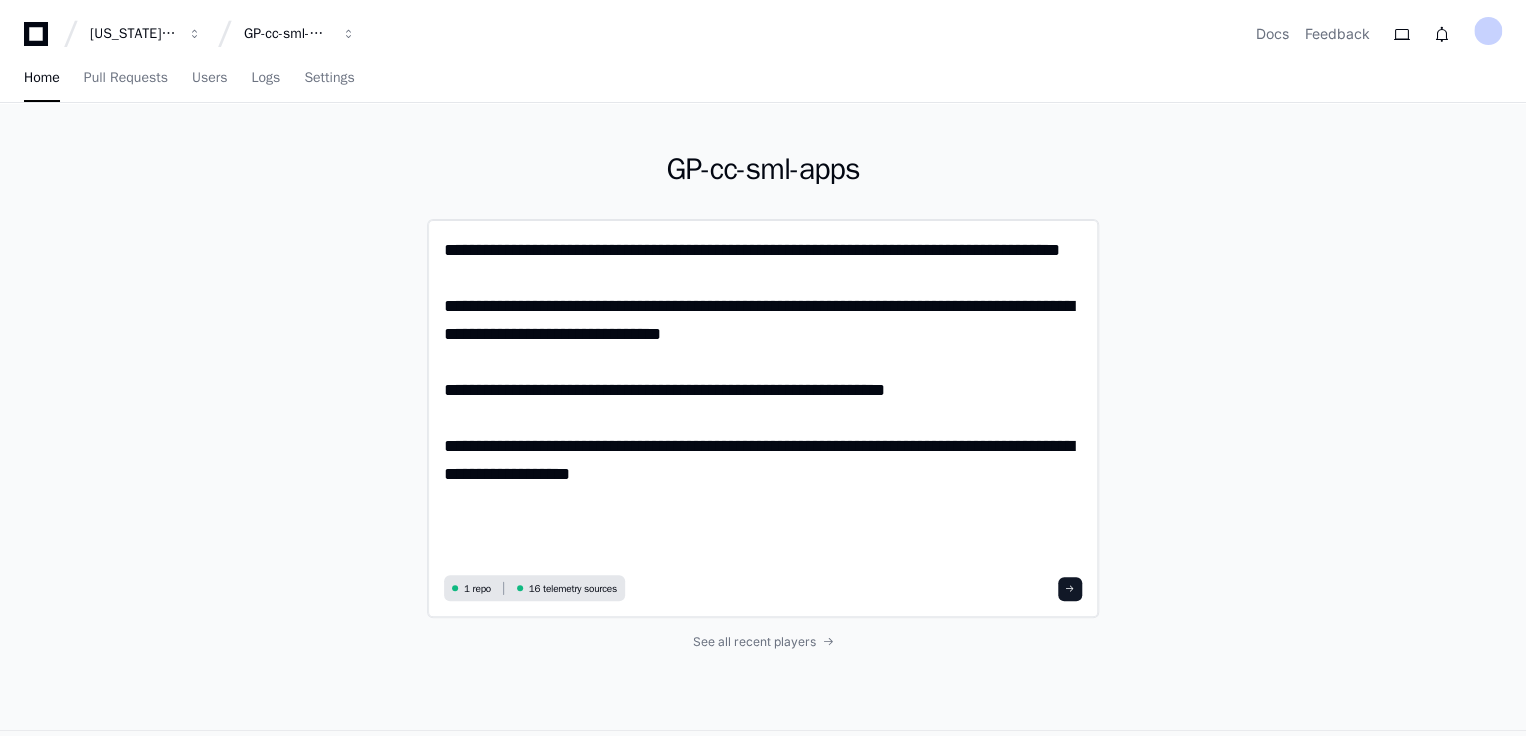 click on "**********" 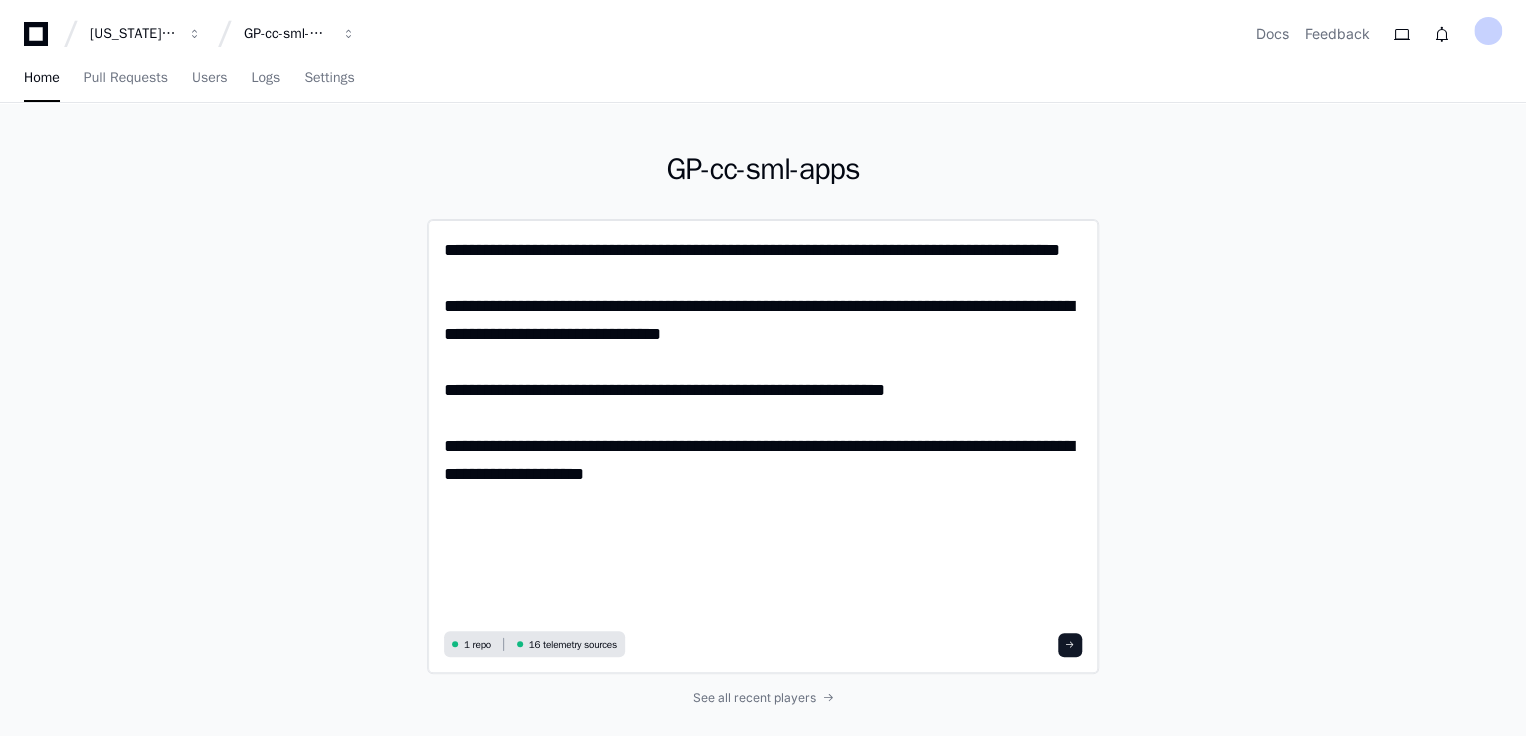 paste on "**********" 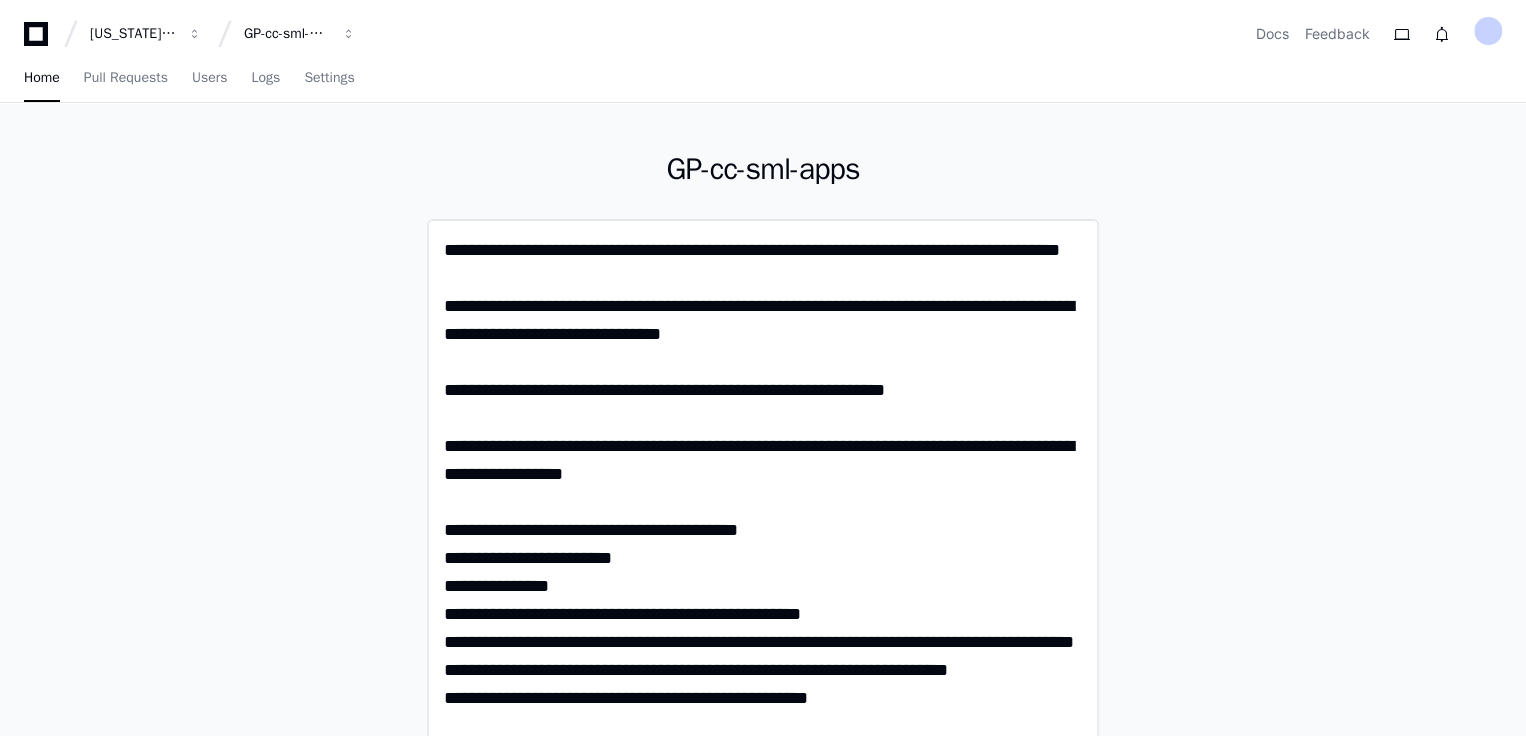 scroll, scrollTop: 0, scrollLeft: 0, axis: both 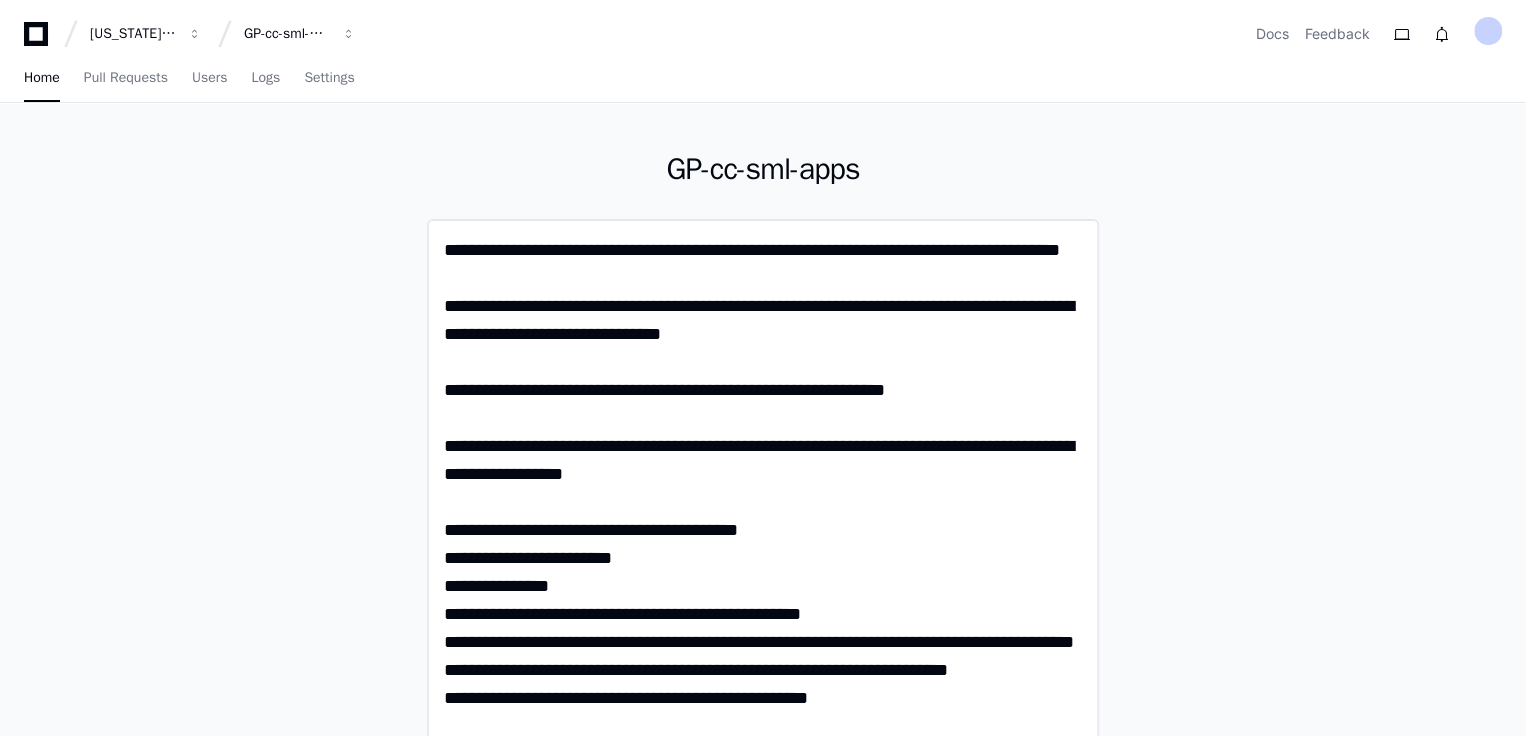 click on "**********" 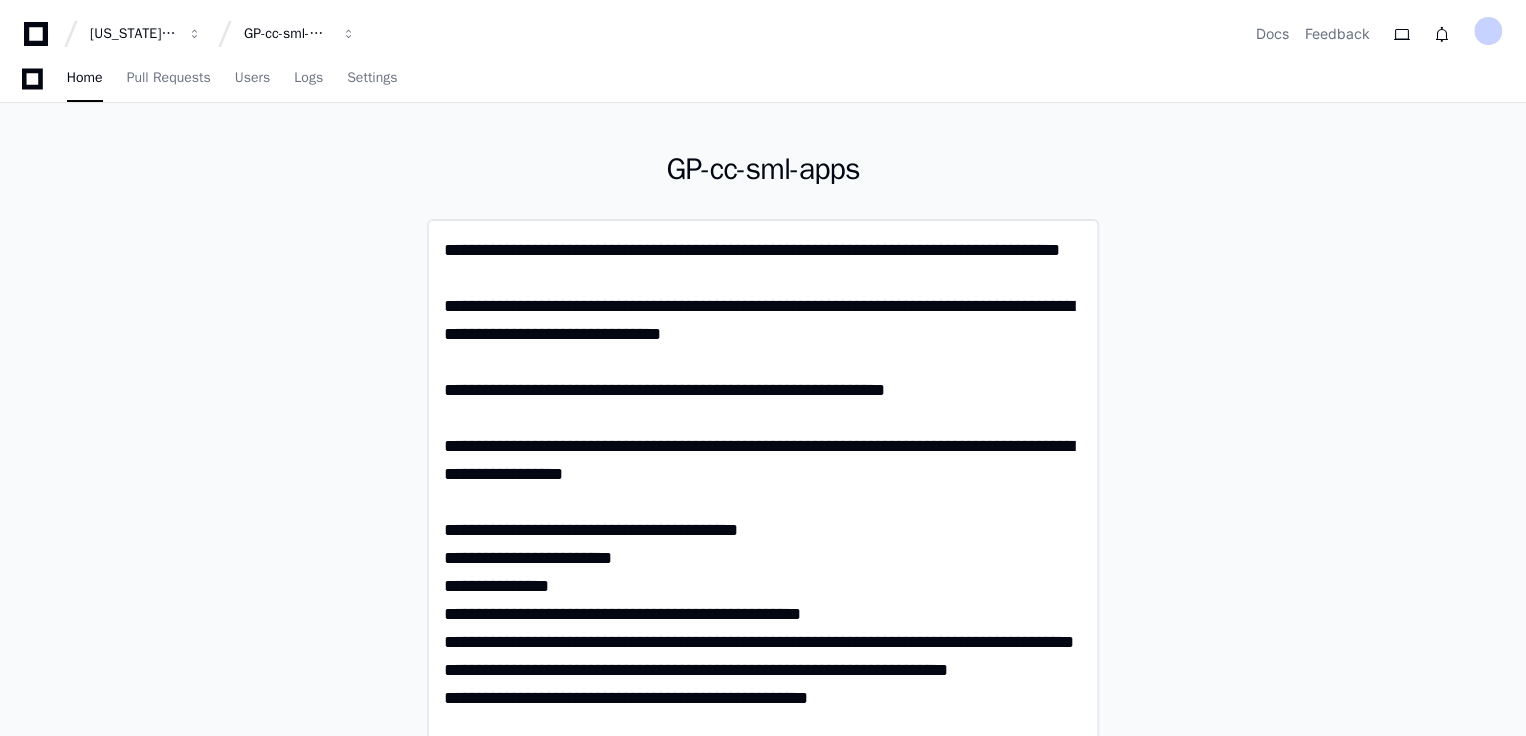 scroll, scrollTop: 266, scrollLeft: 0, axis: vertical 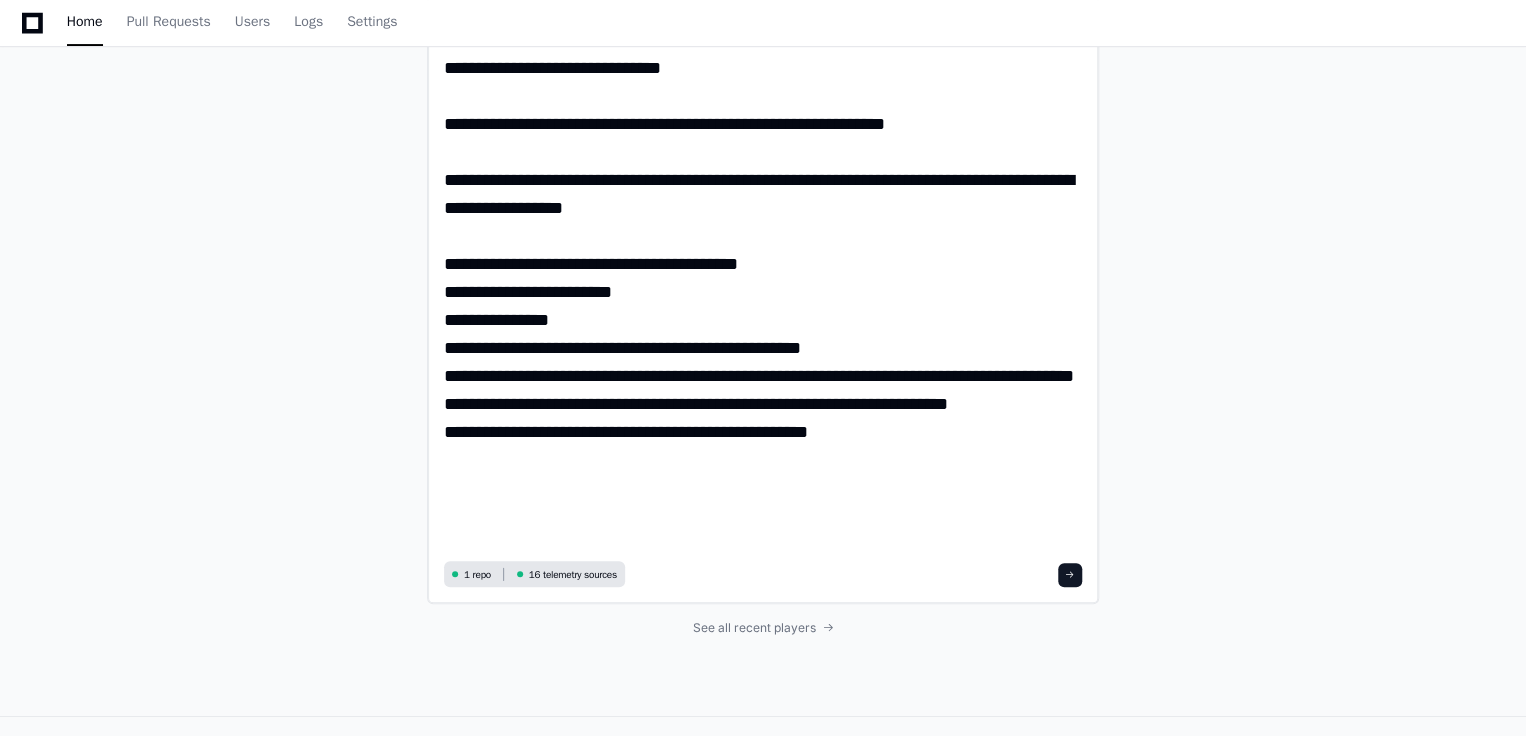 click on "**********" 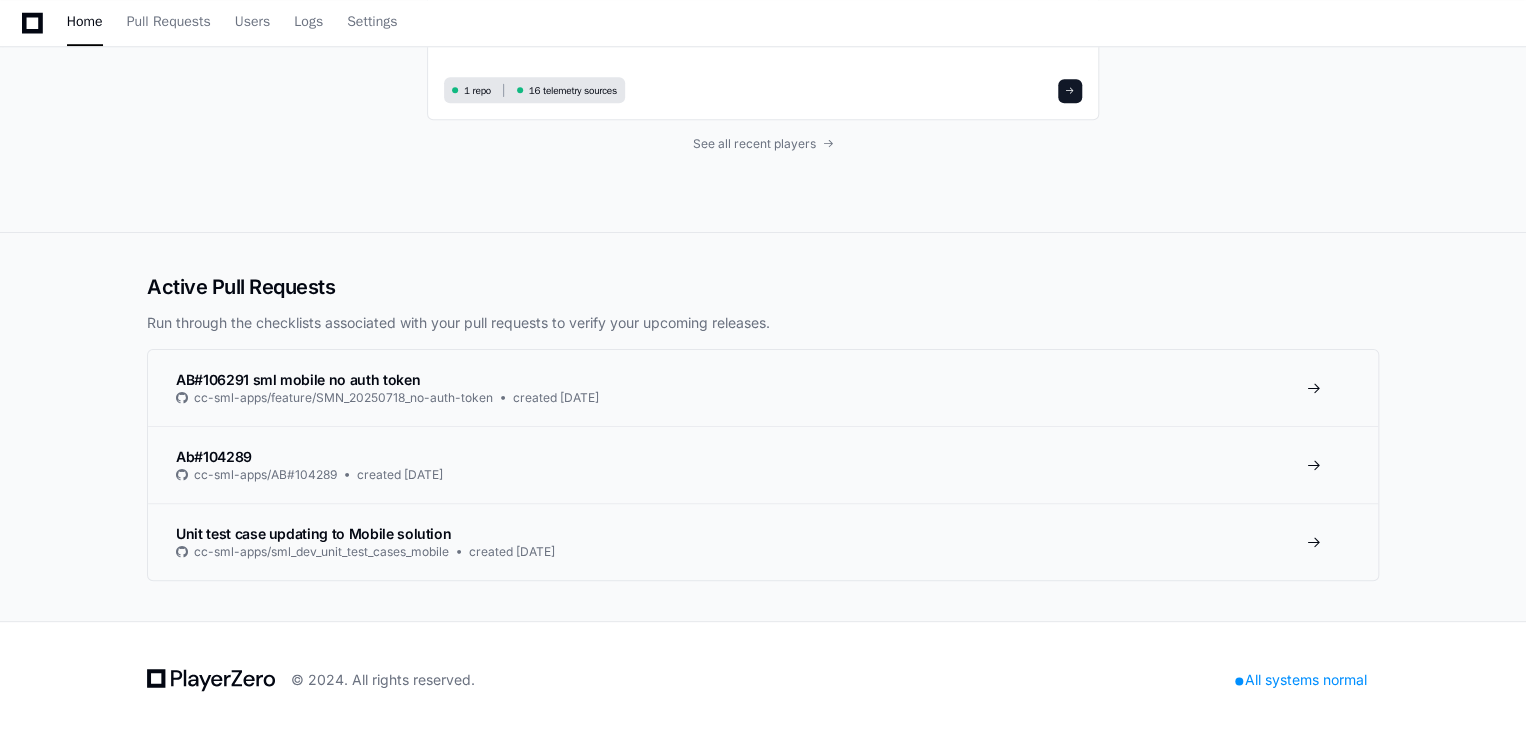 scroll, scrollTop: 272, scrollLeft: 0, axis: vertical 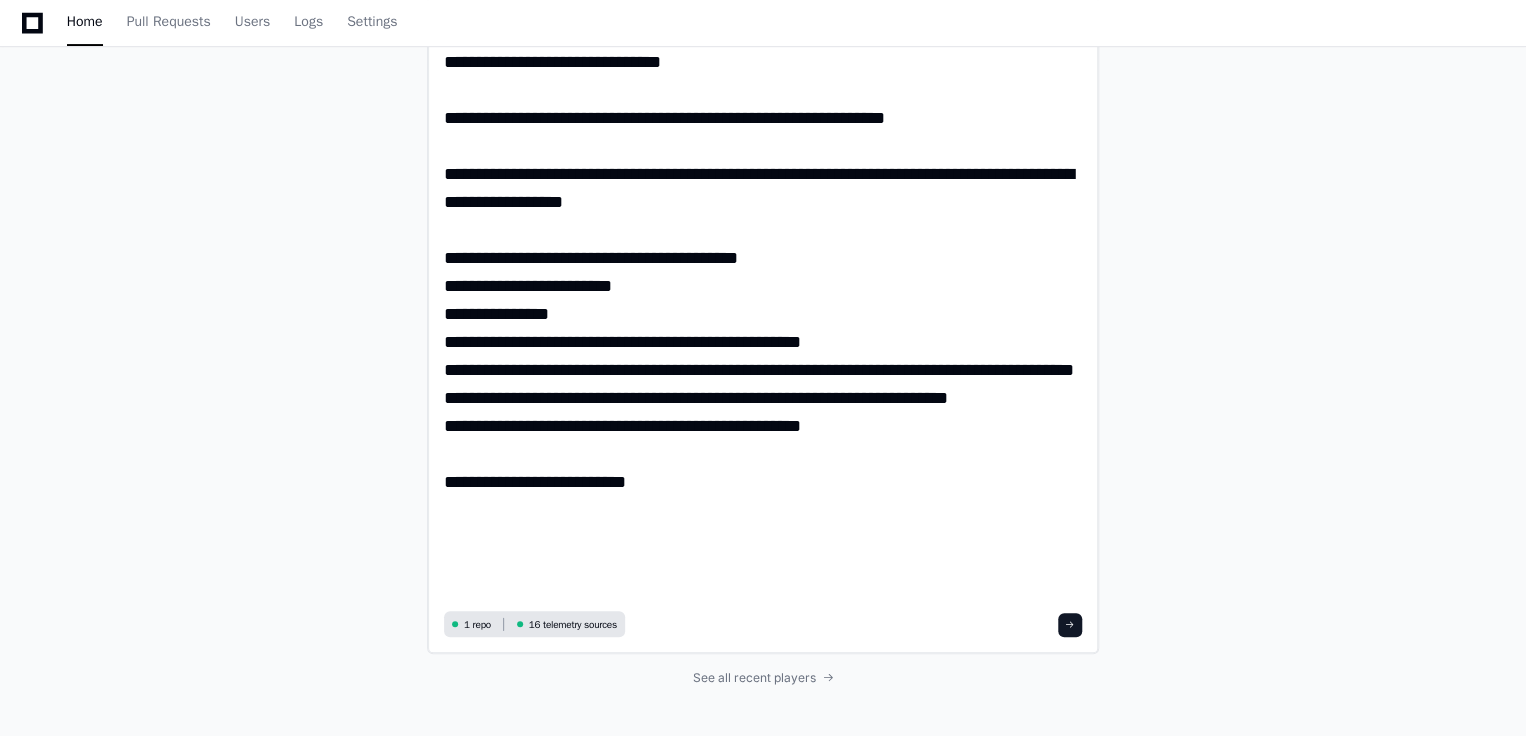 click on "**********" 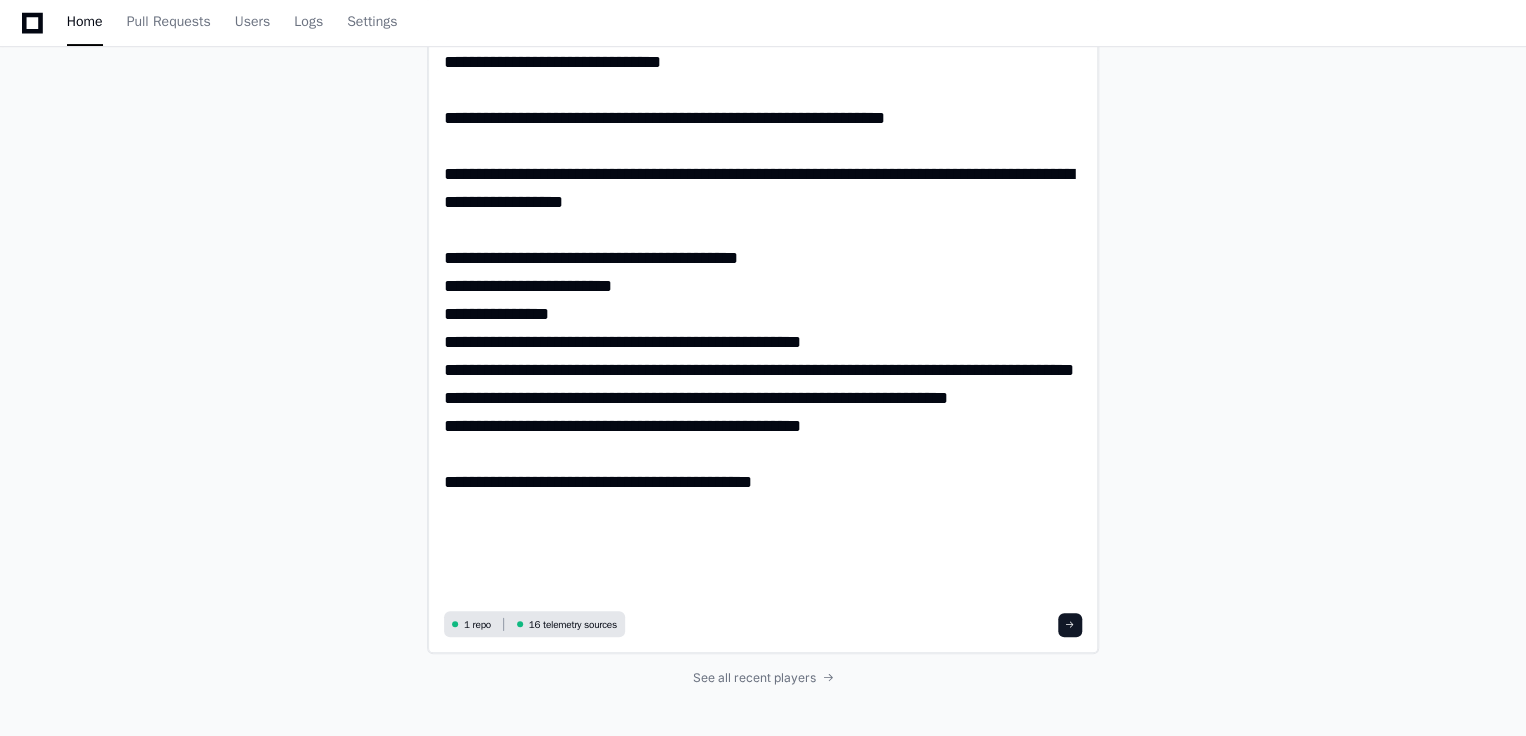 scroll, scrollTop: 196, scrollLeft: 0, axis: vertical 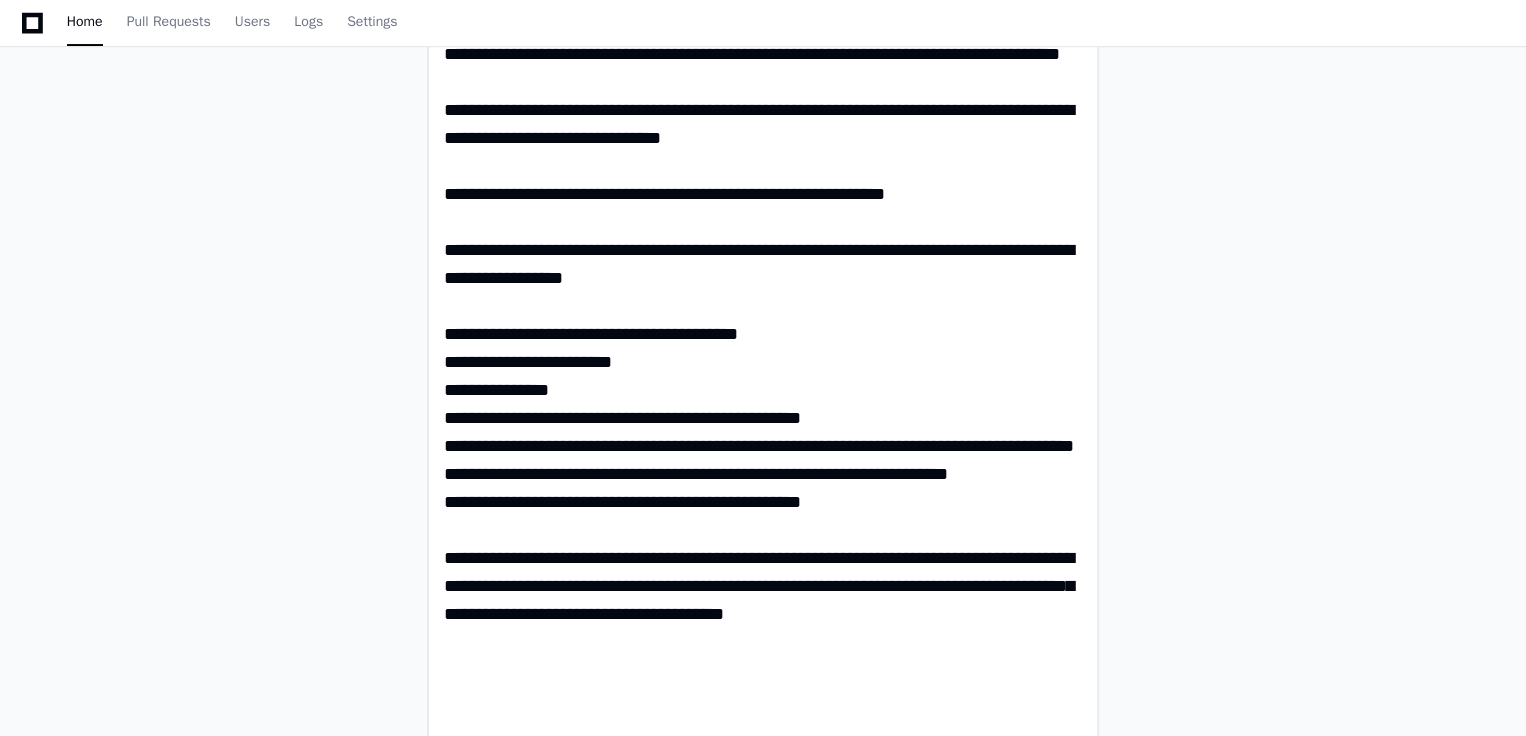 click on "**********" 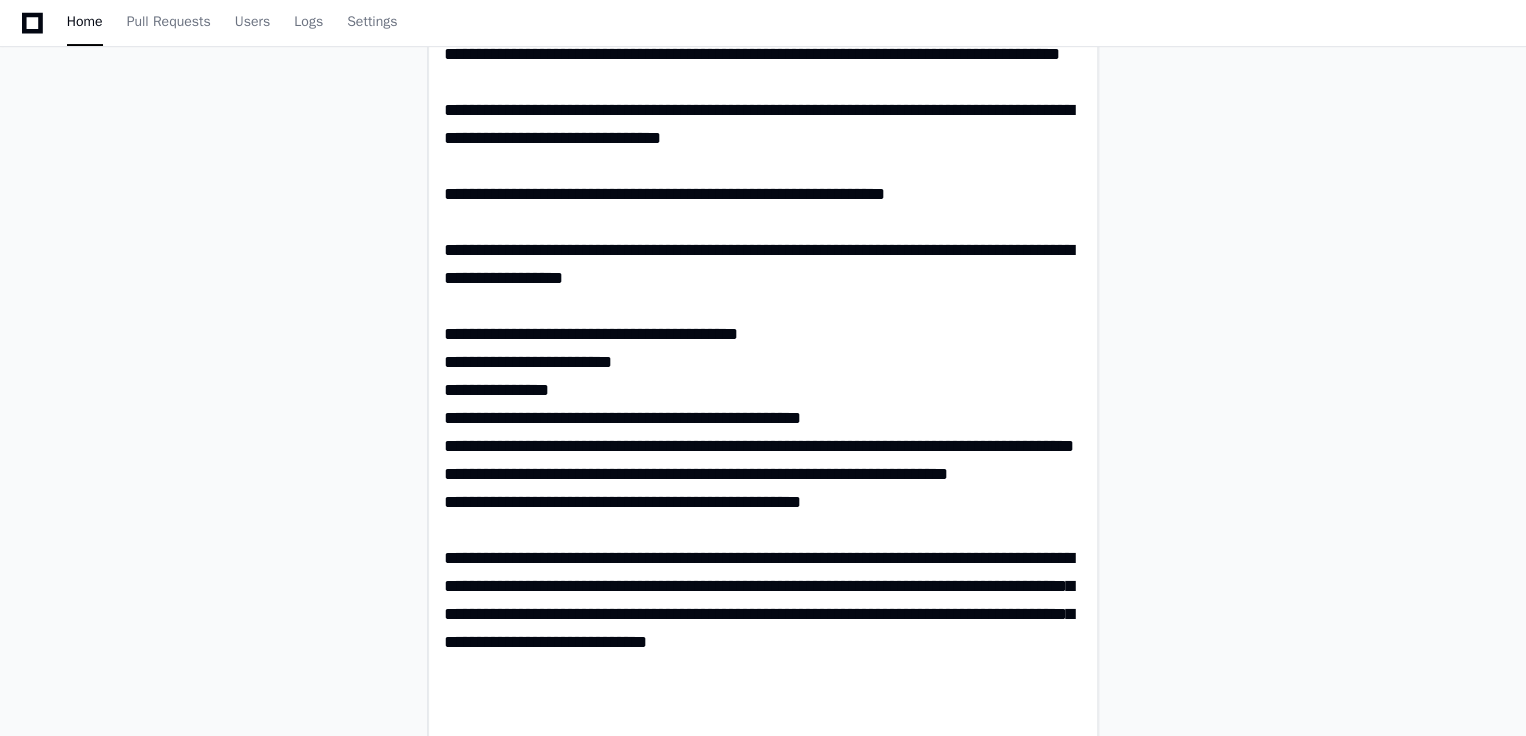 click 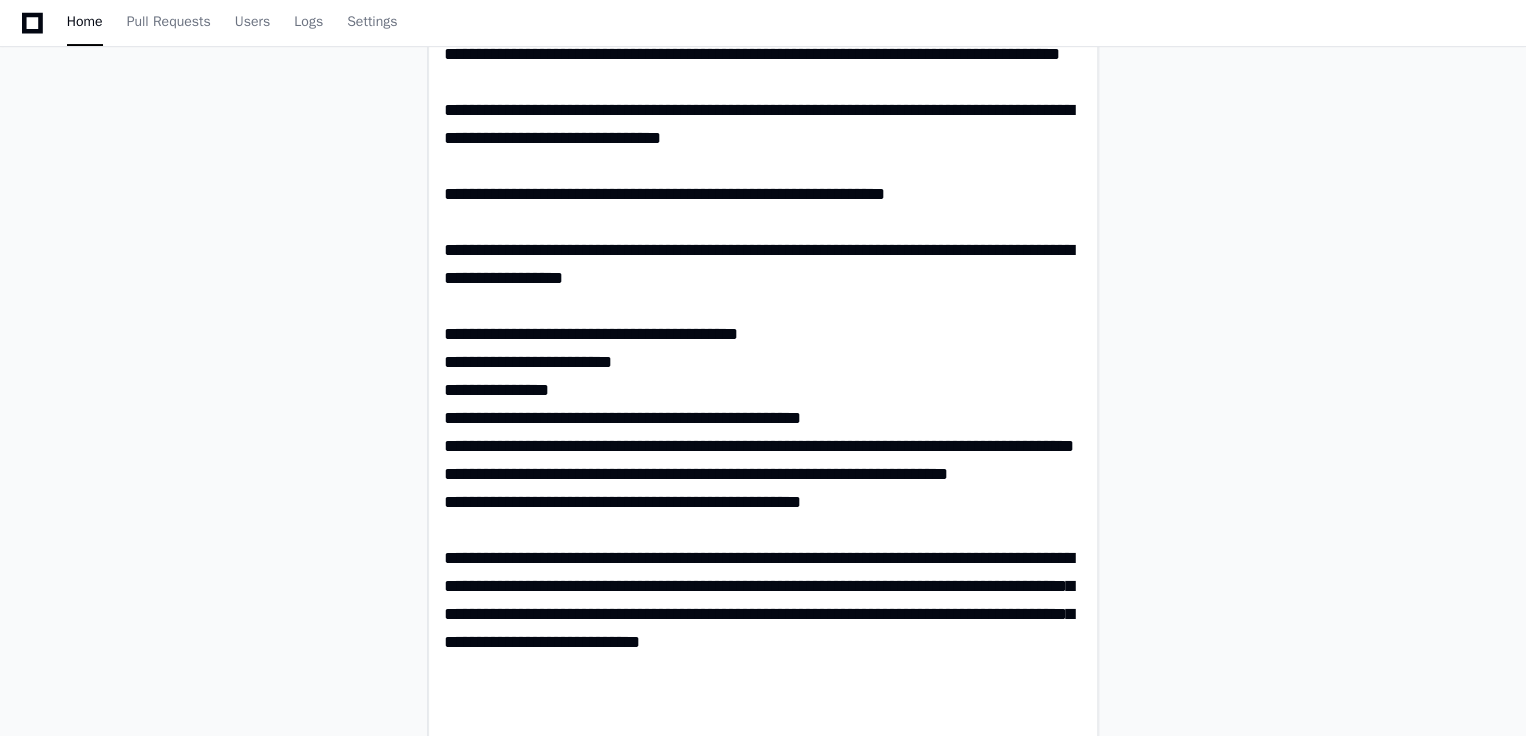 click 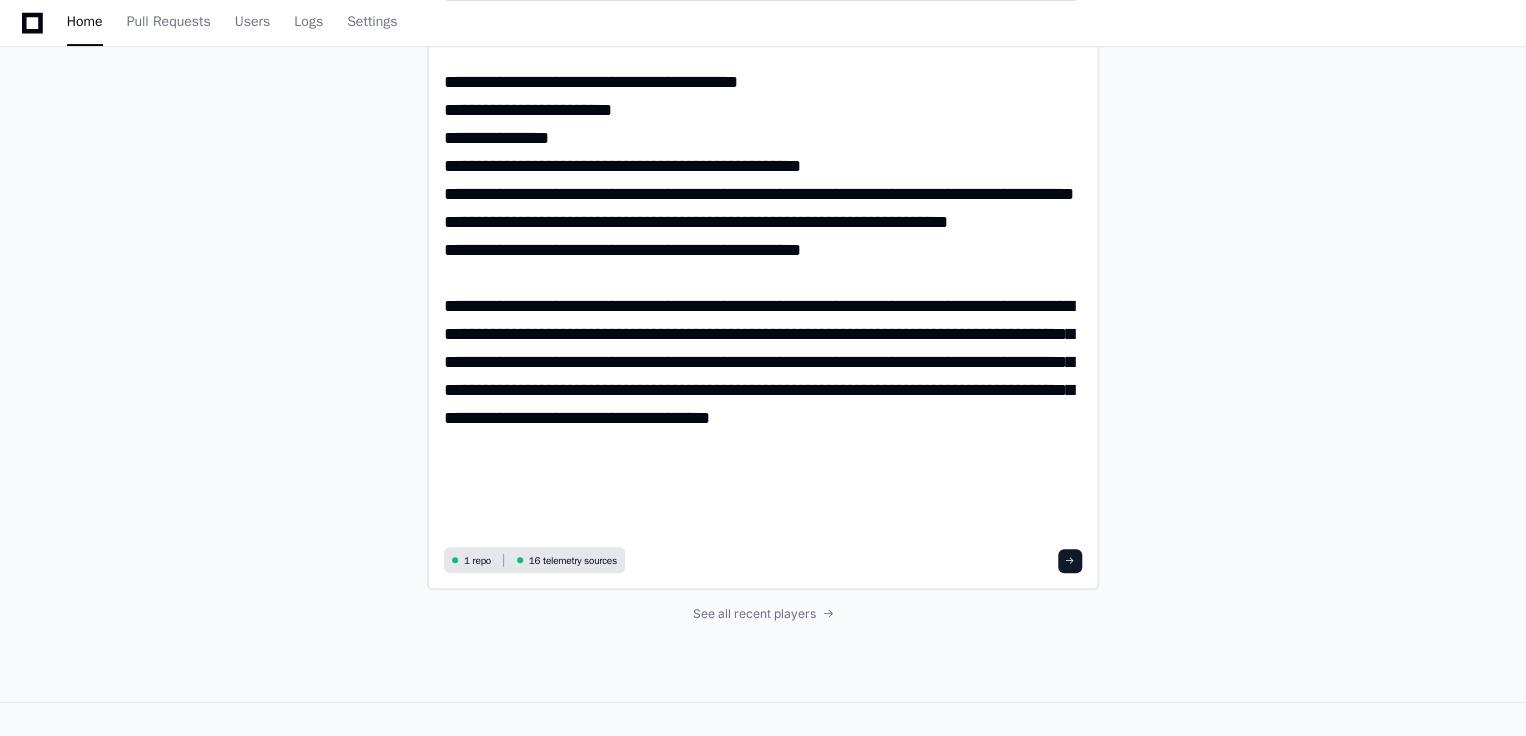 scroll, scrollTop: 463, scrollLeft: 0, axis: vertical 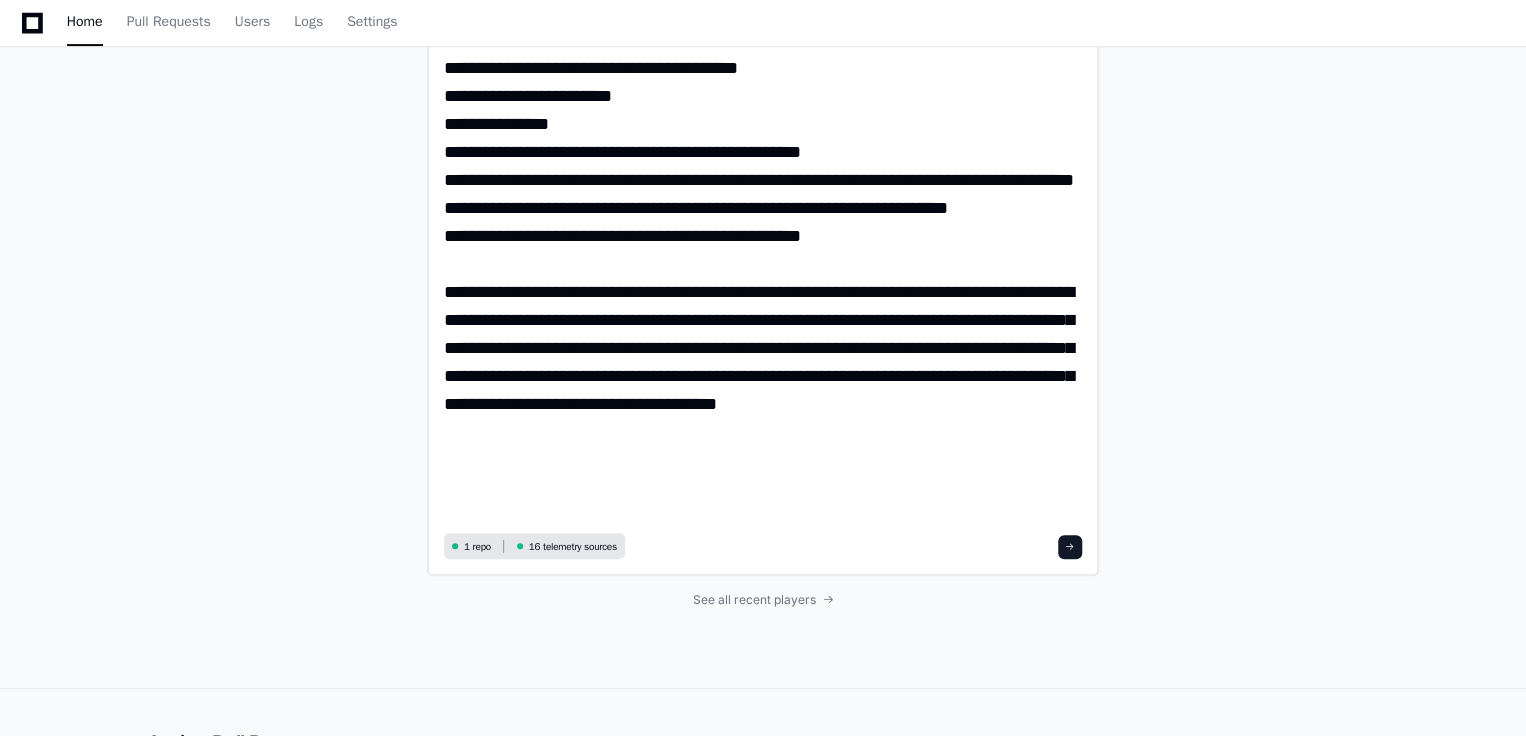 click 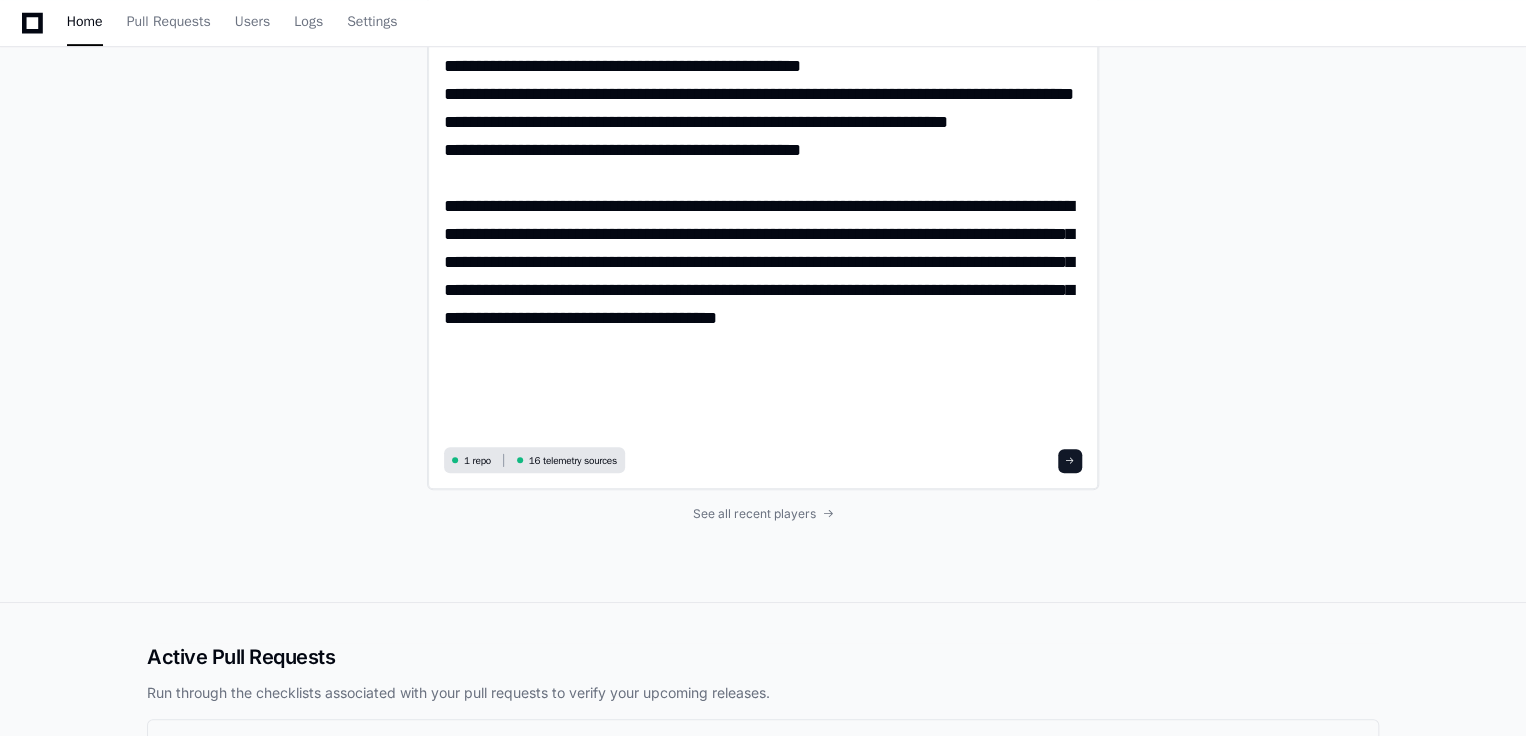 scroll, scrollTop: 533, scrollLeft: 0, axis: vertical 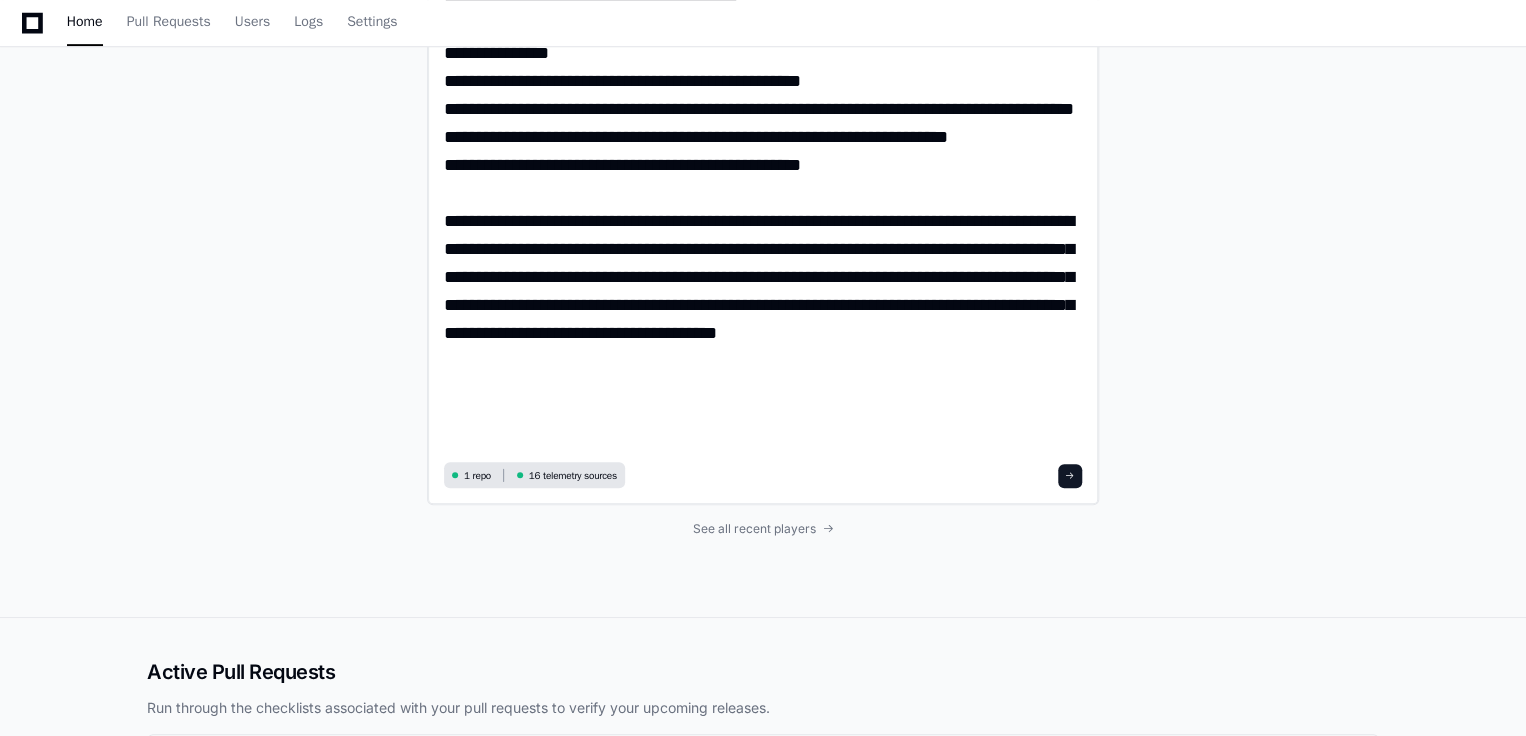 drag, startPoint x: 1017, startPoint y: 387, endPoint x: 1056, endPoint y: 404, distance: 42.544094 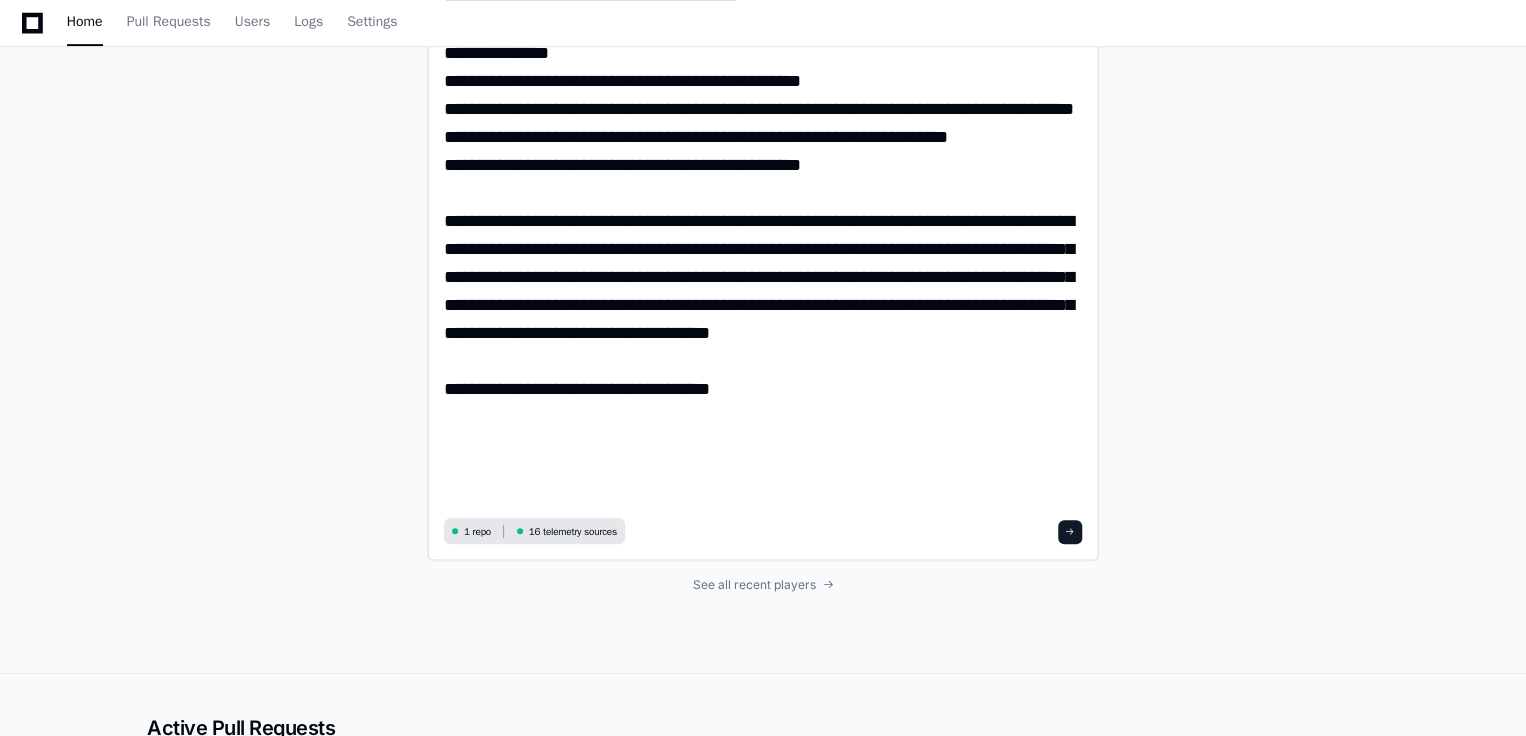 scroll, scrollTop: 800, scrollLeft: 0, axis: vertical 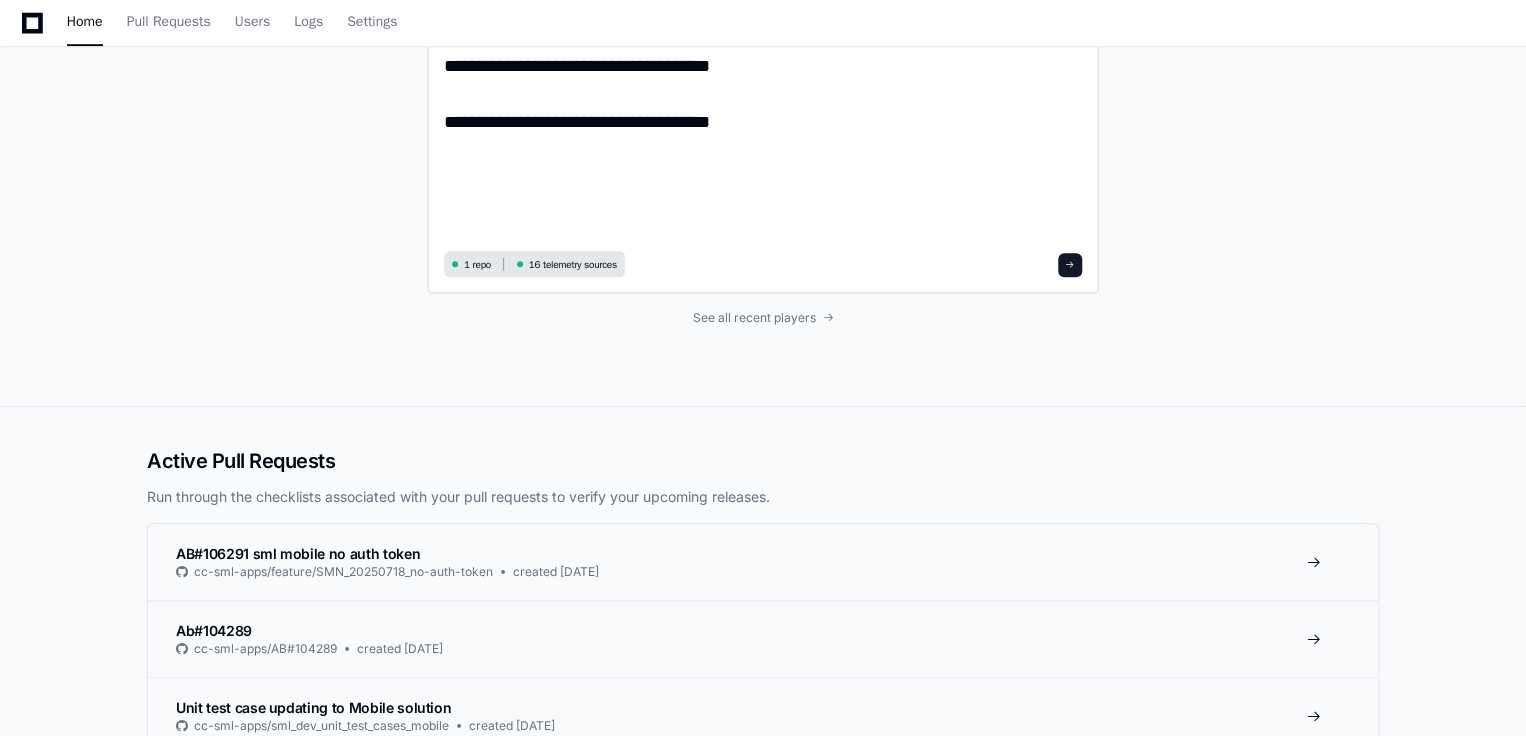 click 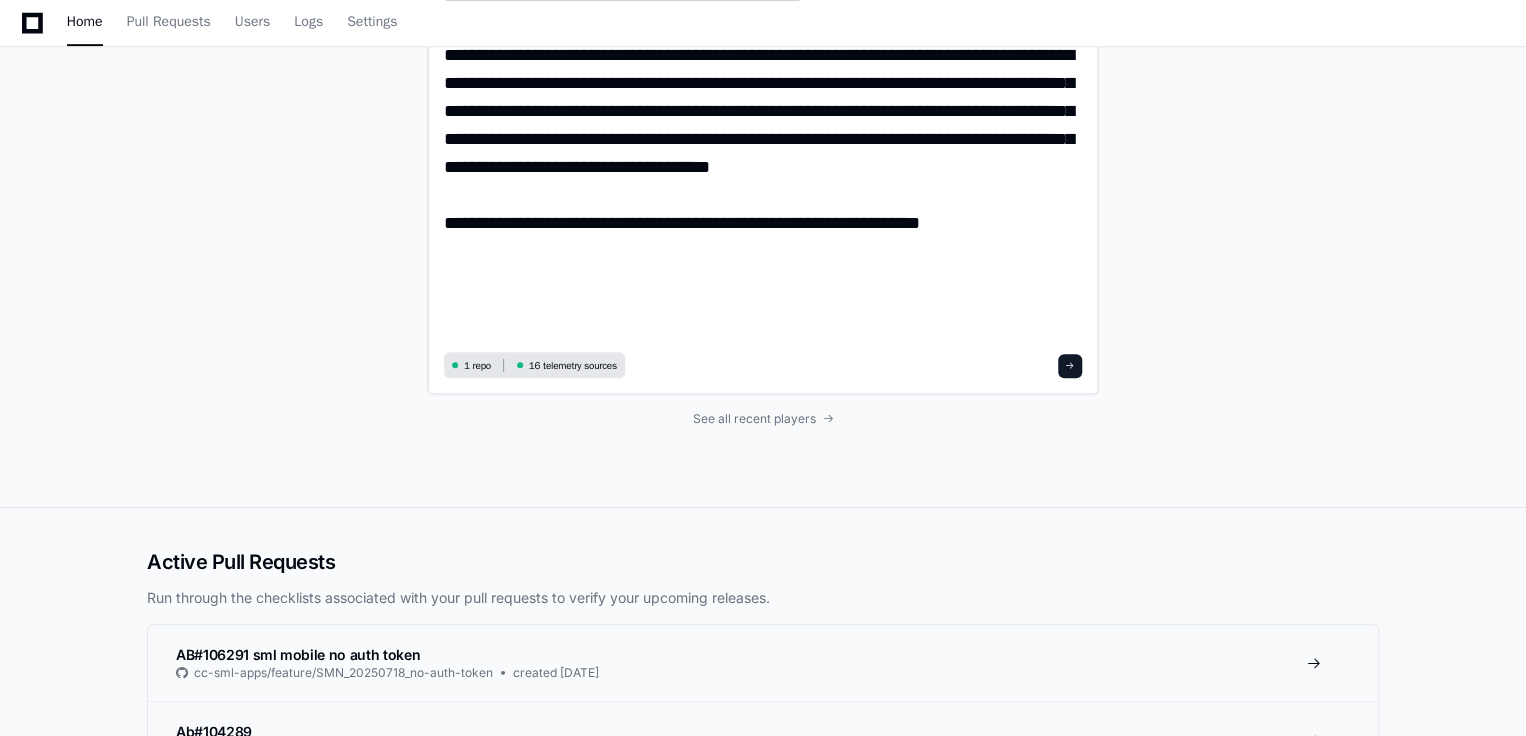 scroll, scrollTop: 728, scrollLeft: 0, axis: vertical 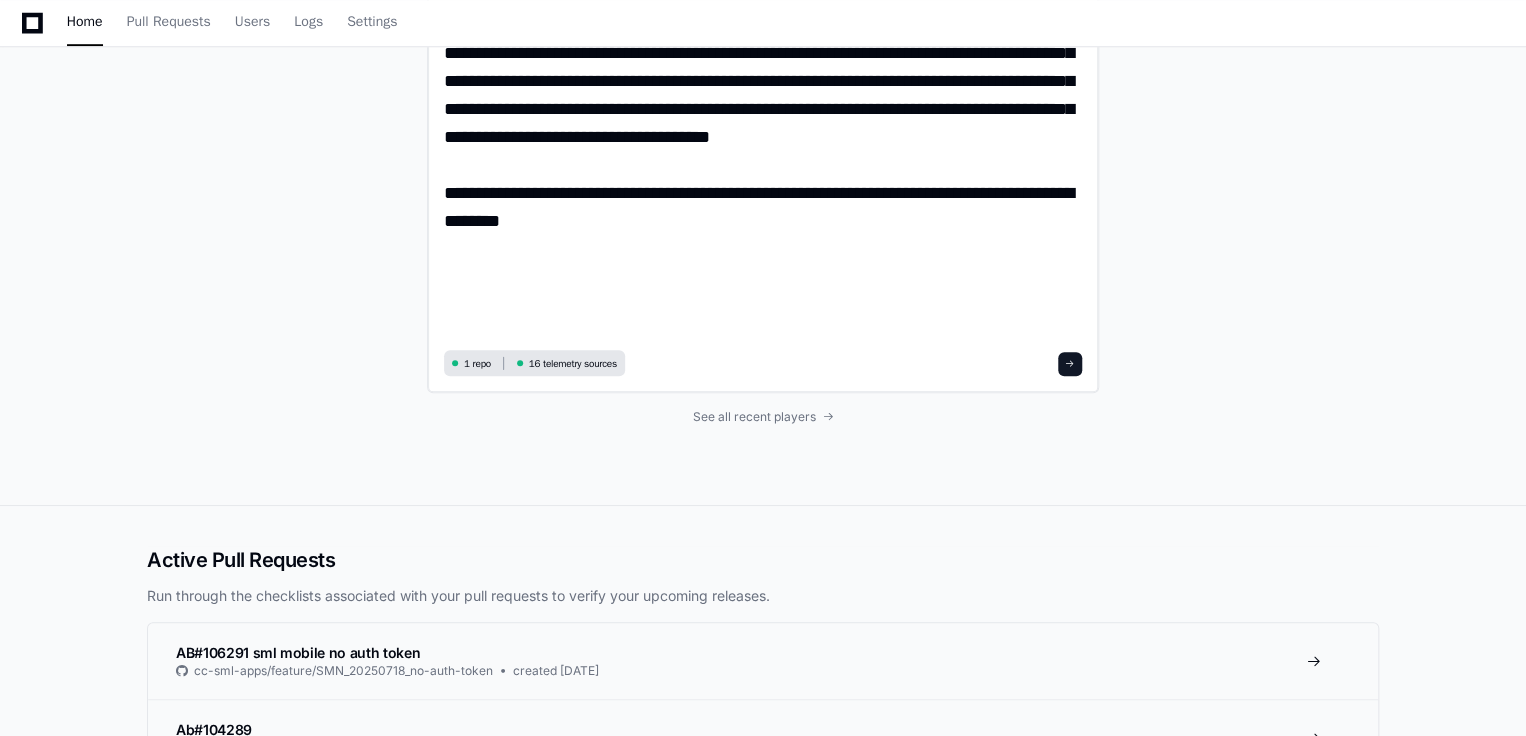 click 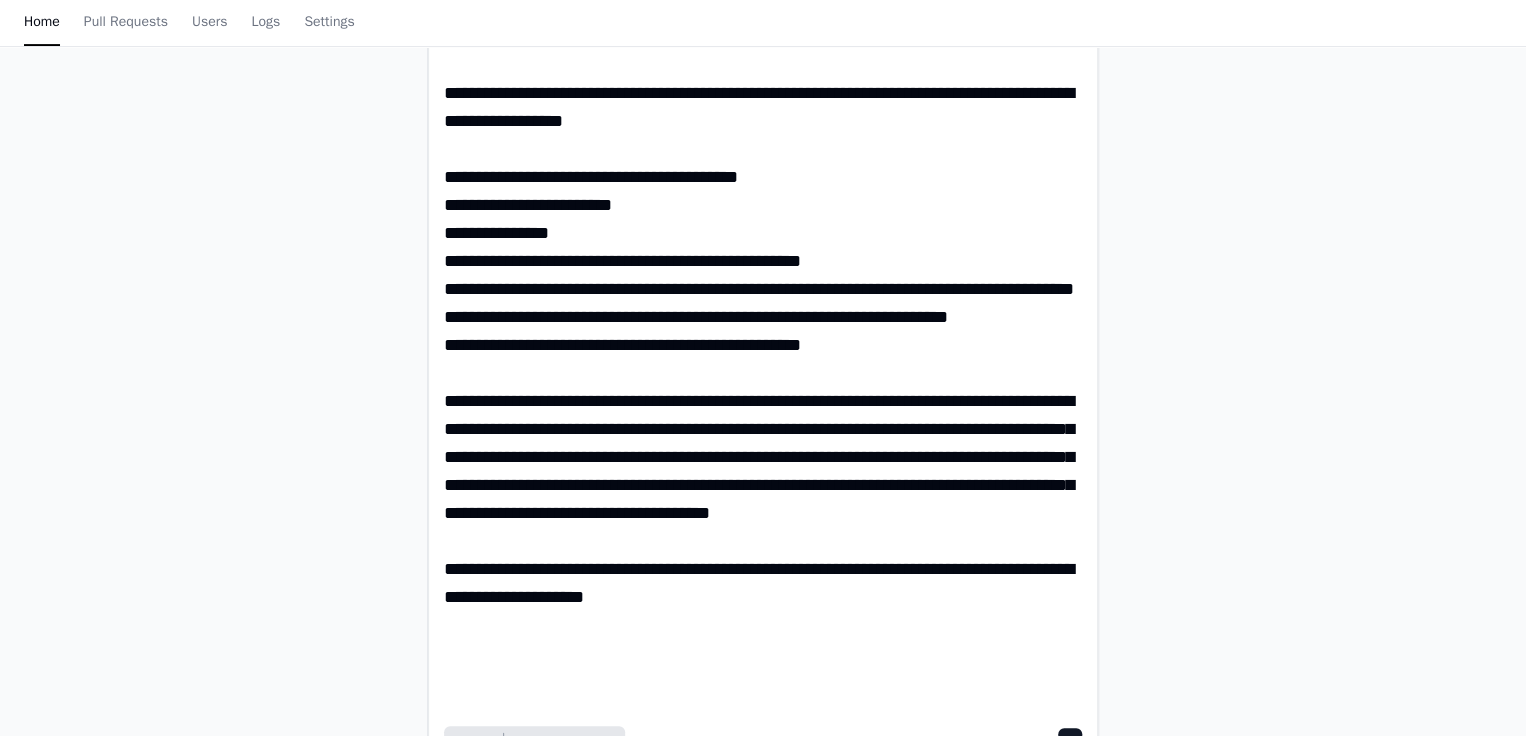 scroll, scrollTop: 800, scrollLeft: 0, axis: vertical 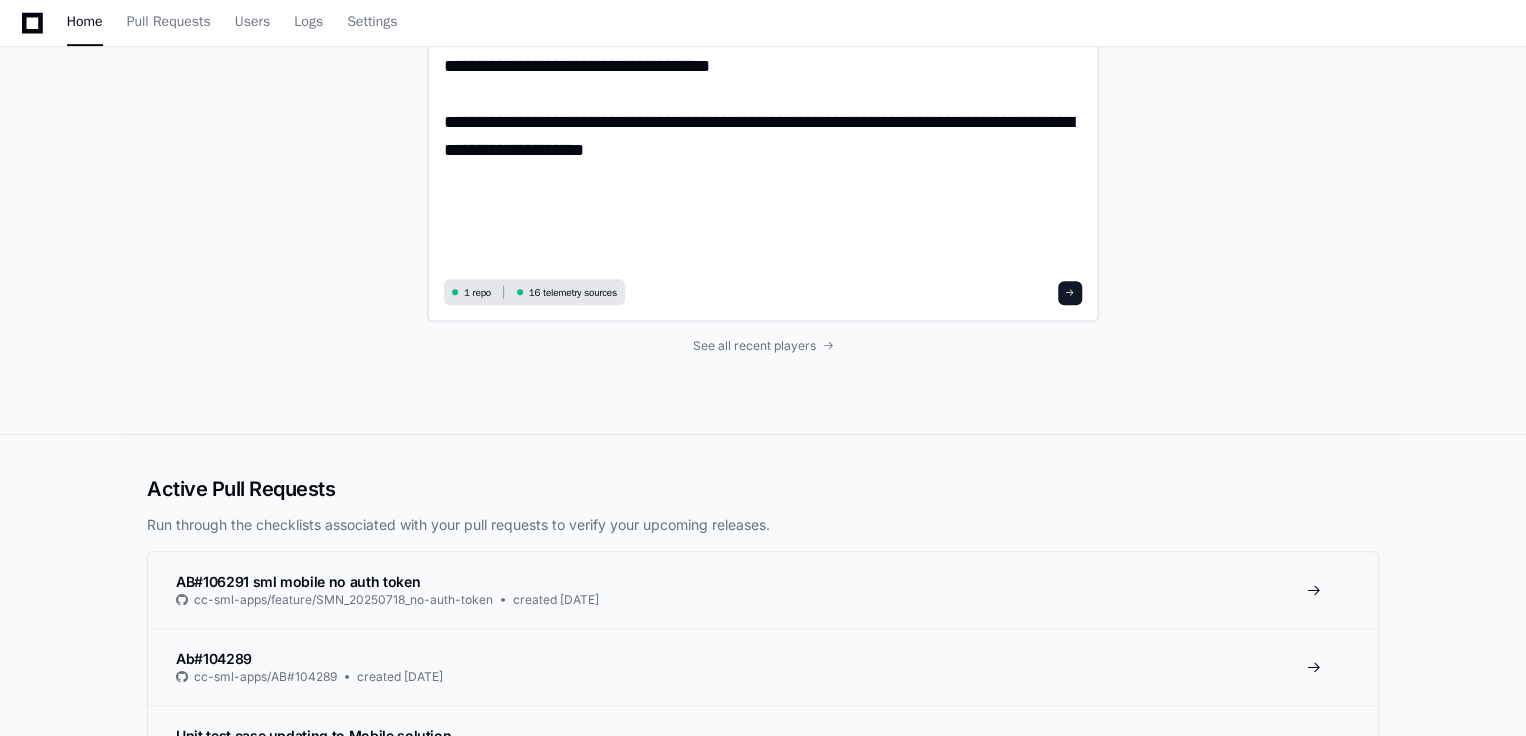 click 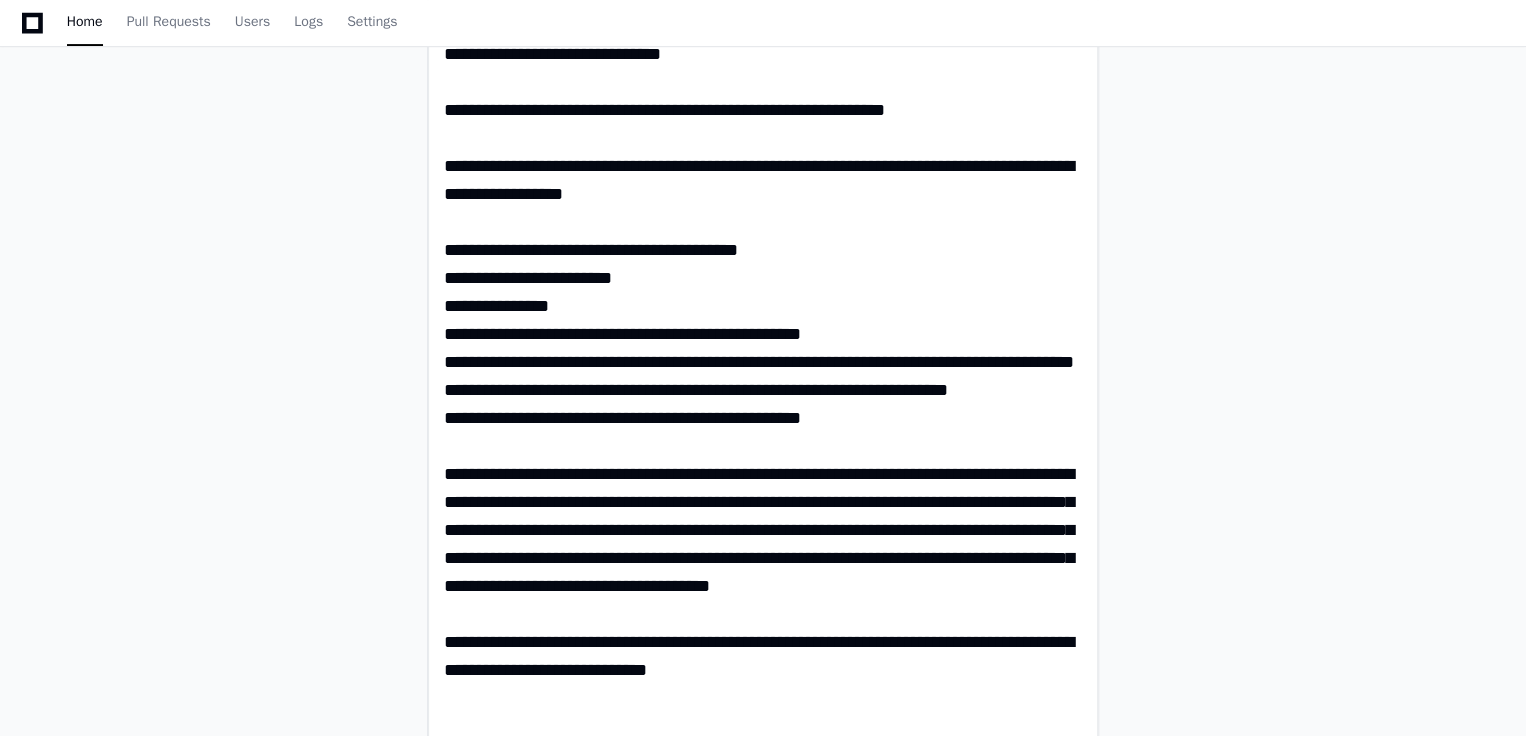scroll, scrollTop: 196, scrollLeft: 0, axis: vertical 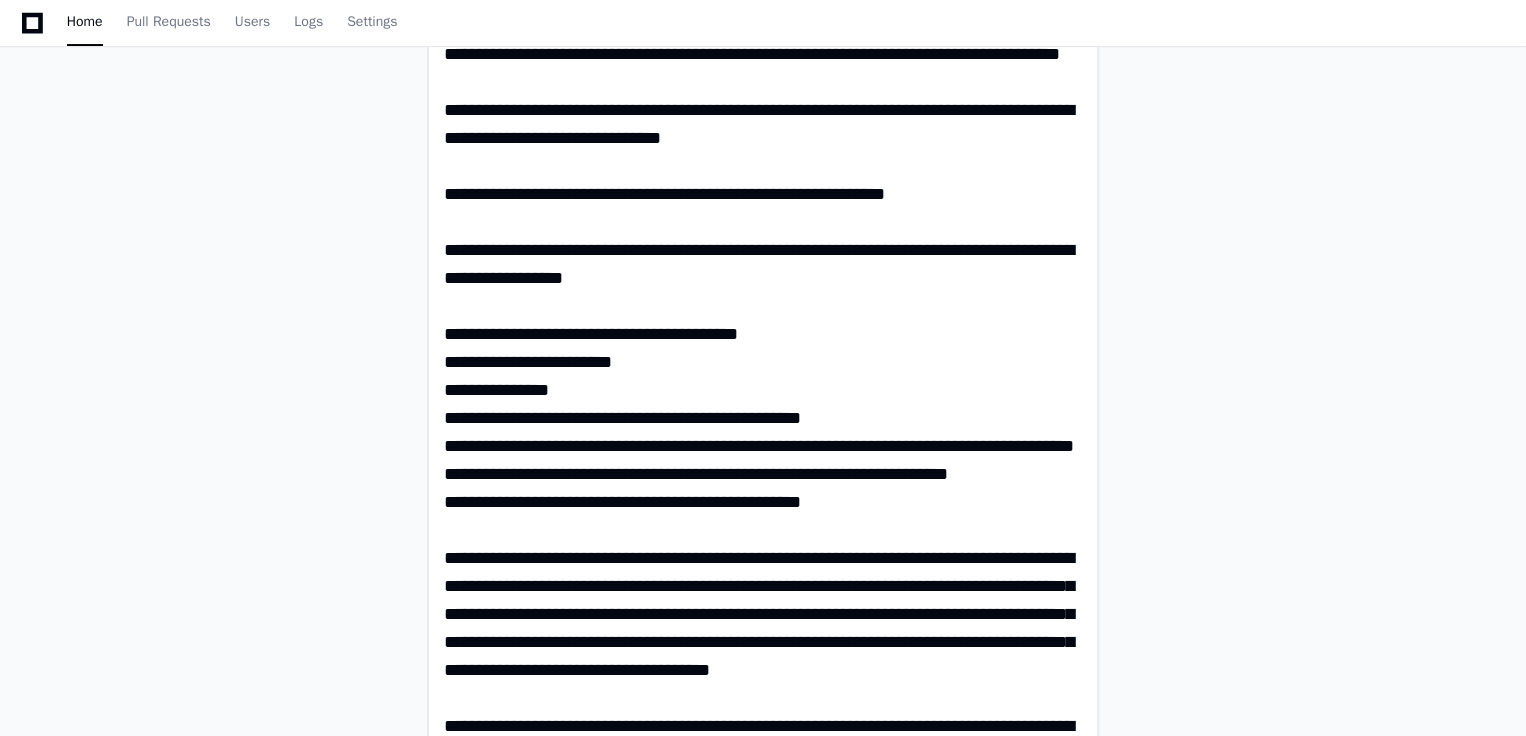 paste on "**********" 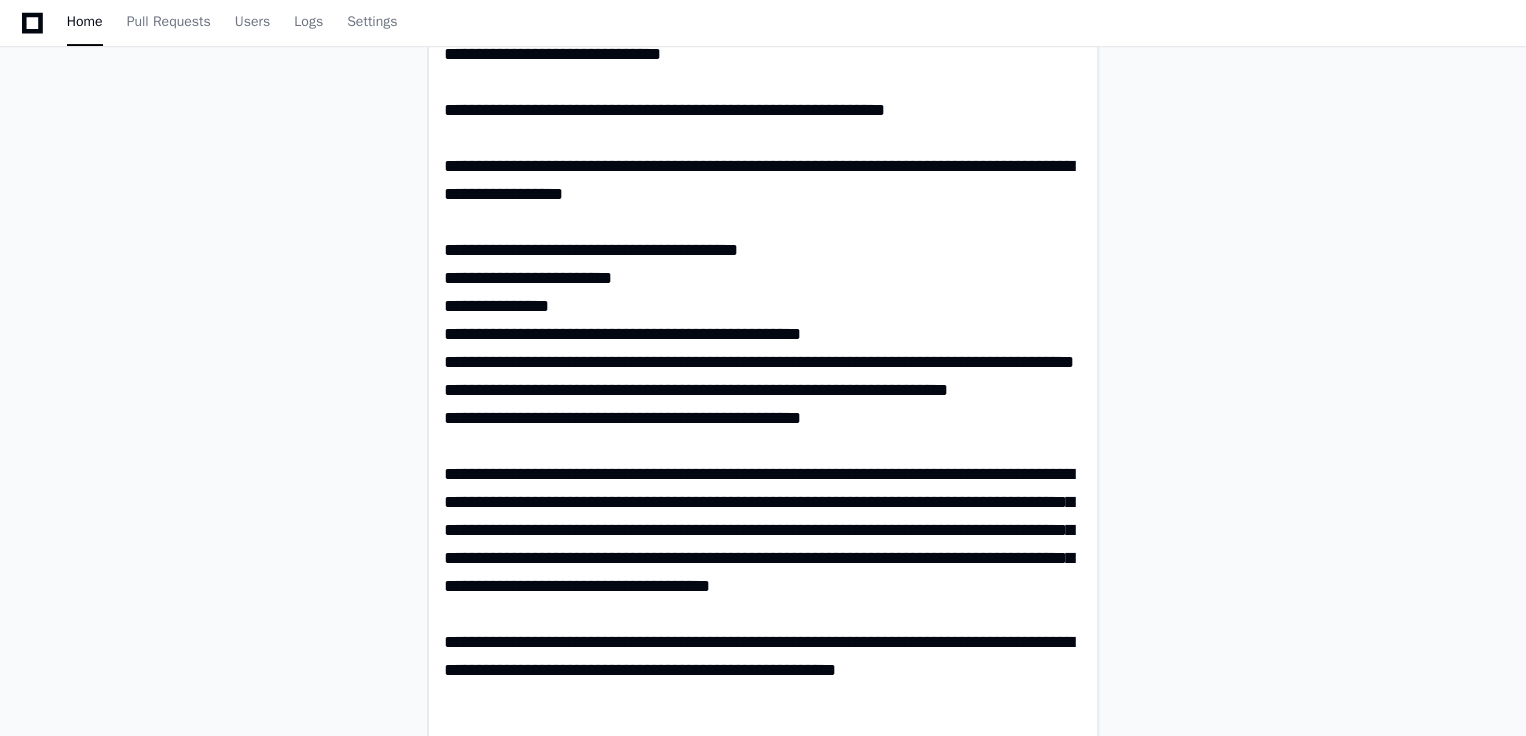 scroll, scrollTop: 196, scrollLeft: 0, axis: vertical 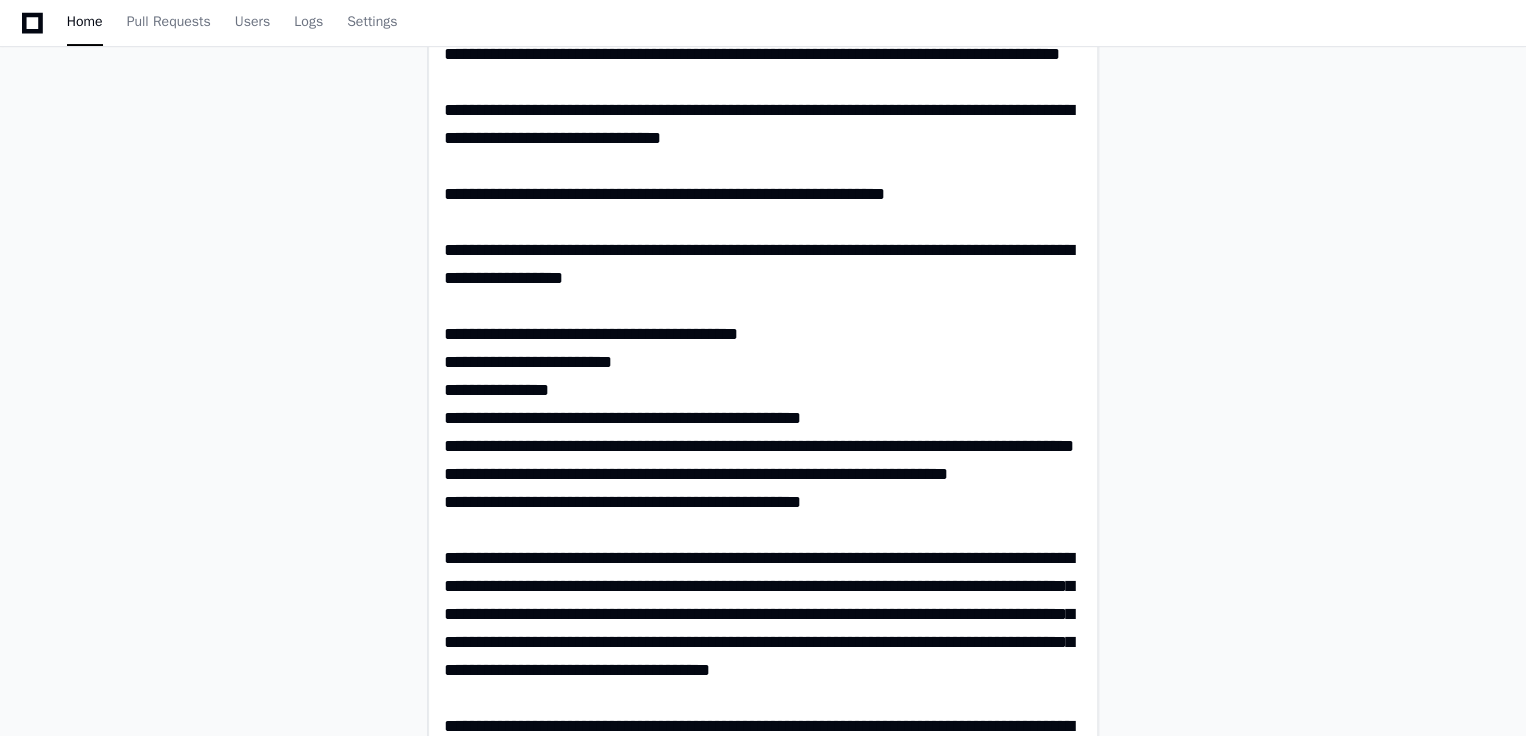 type on "**********" 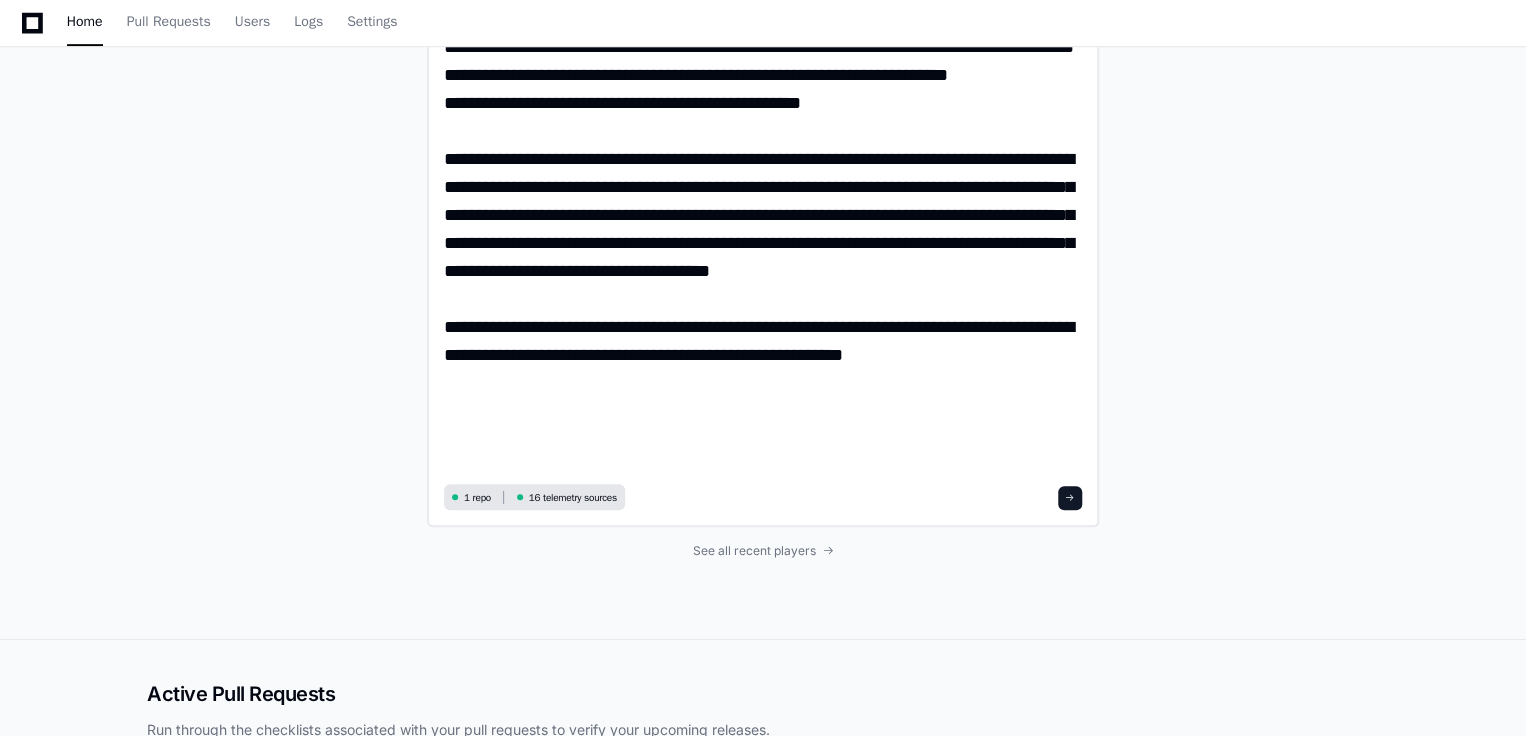 scroll, scrollTop: 729, scrollLeft: 0, axis: vertical 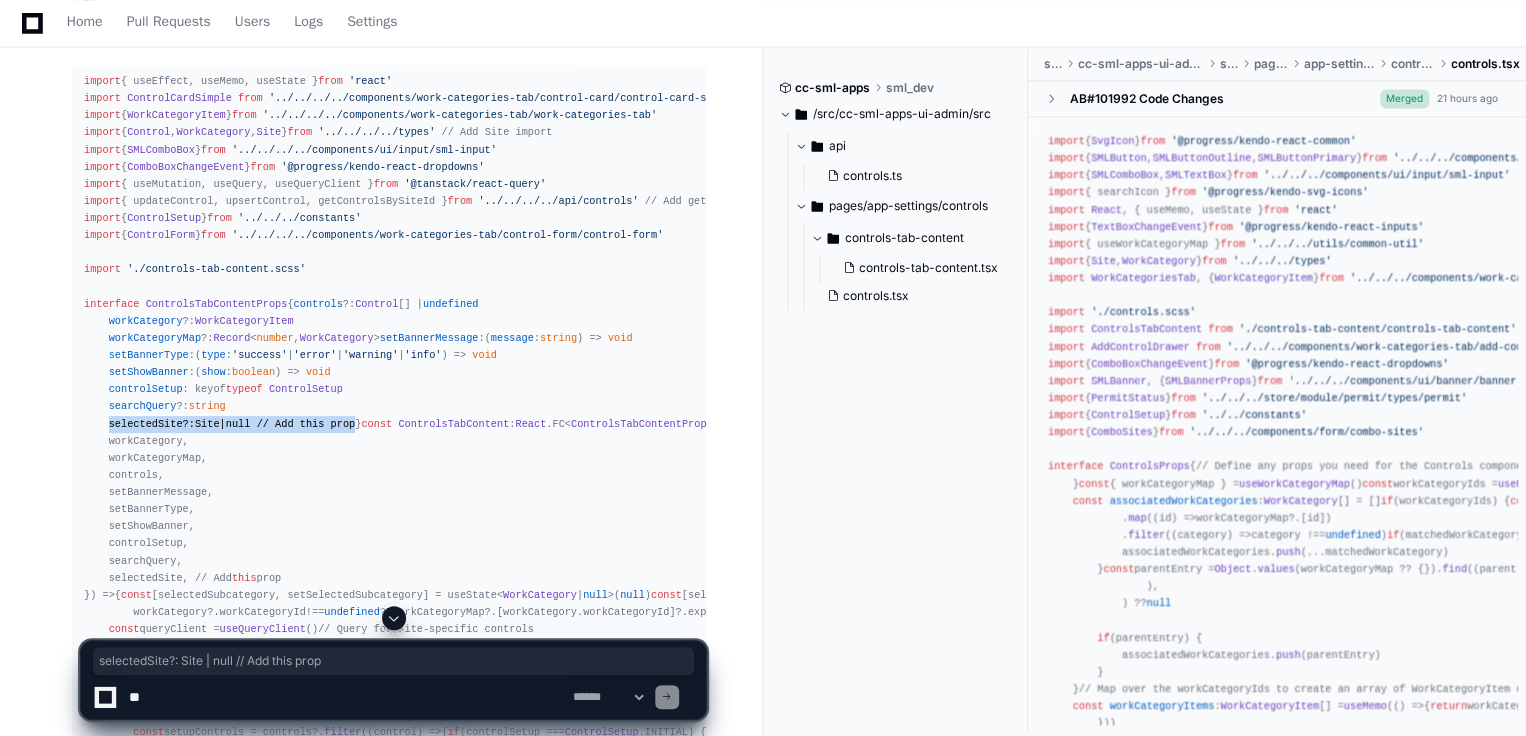 drag, startPoint x: 105, startPoint y: 532, endPoint x: 348, endPoint y: 536, distance: 243.03291 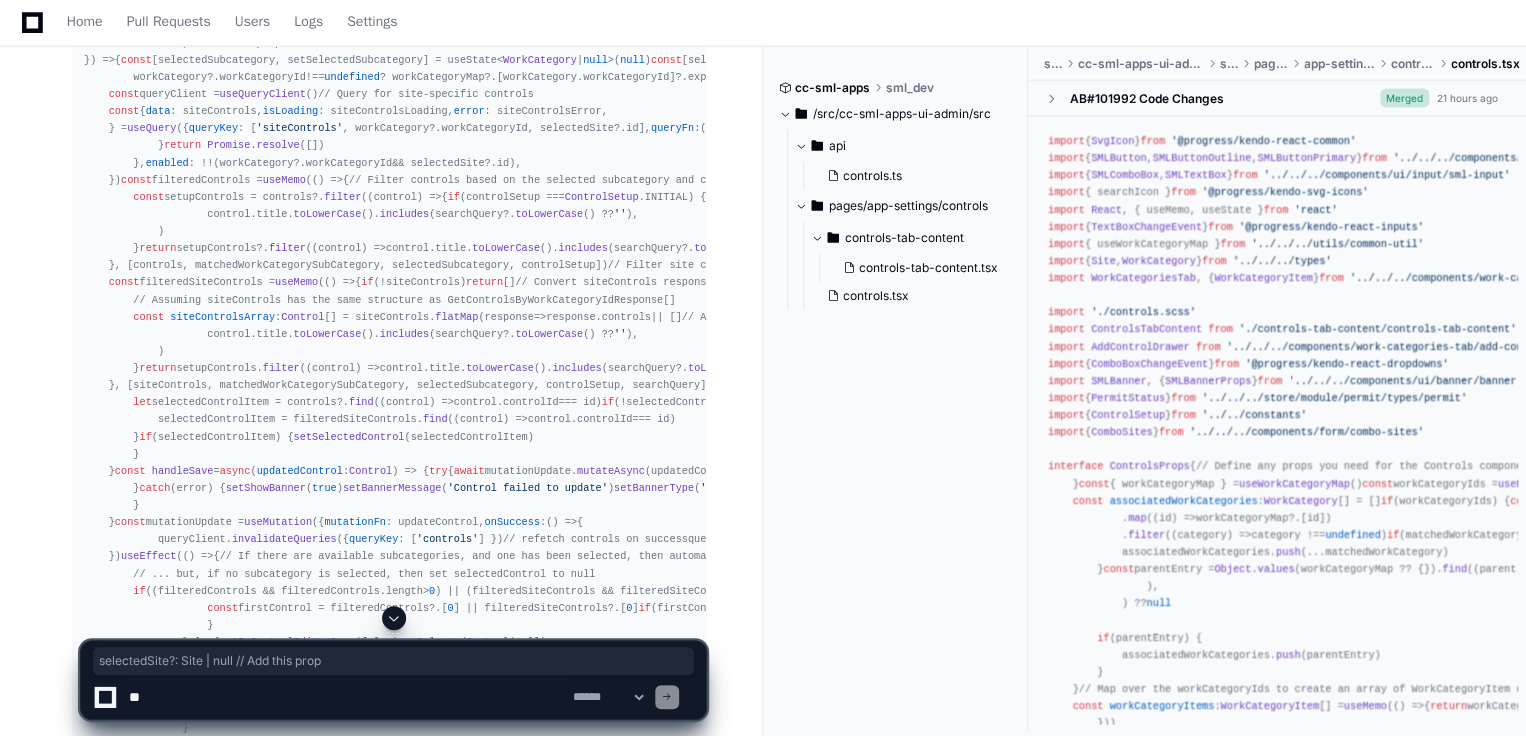 scroll, scrollTop: 2404, scrollLeft: 0, axis: vertical 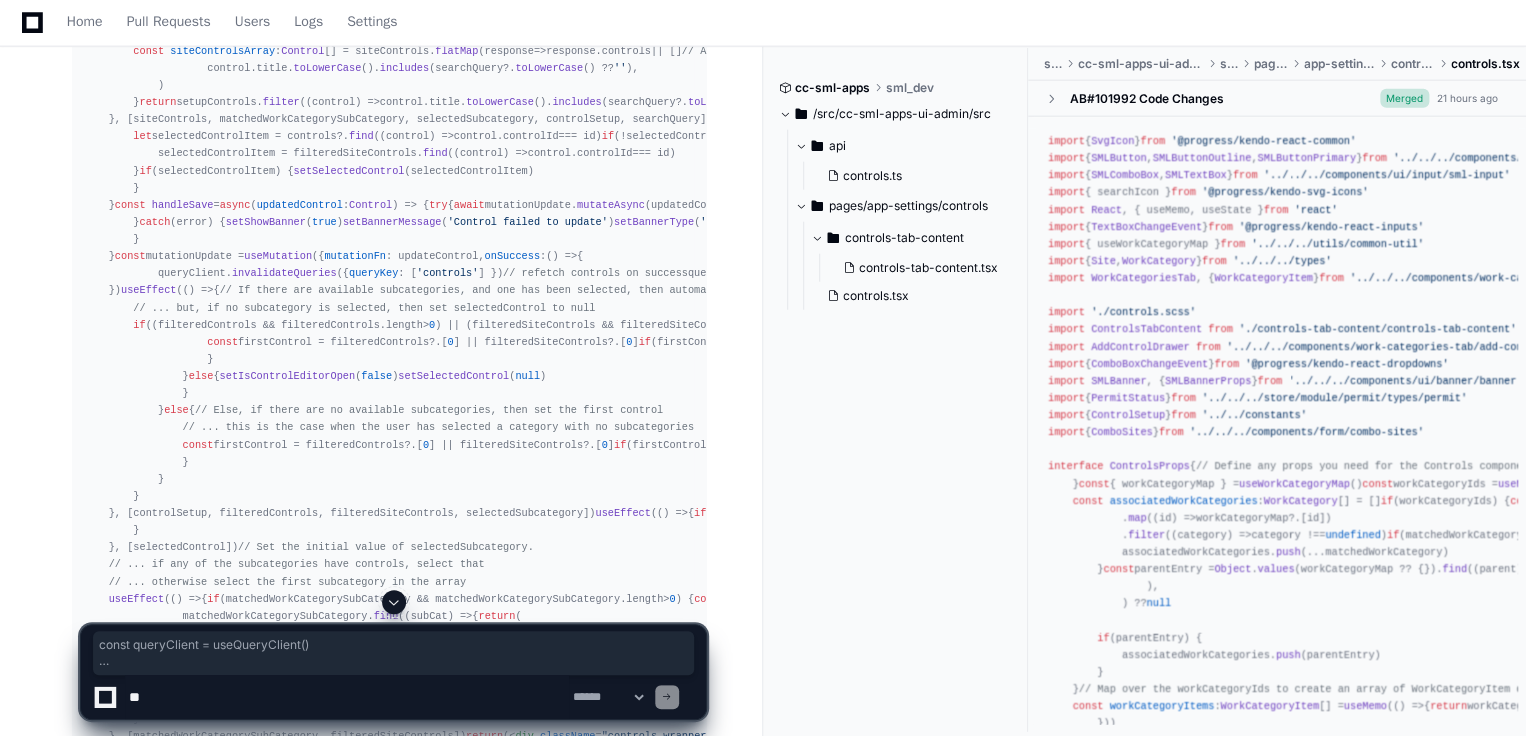drag, startPoint x: 104, startPoint y: 87, endPoint x: 180, endPoint y: 370, distance: 293.0273 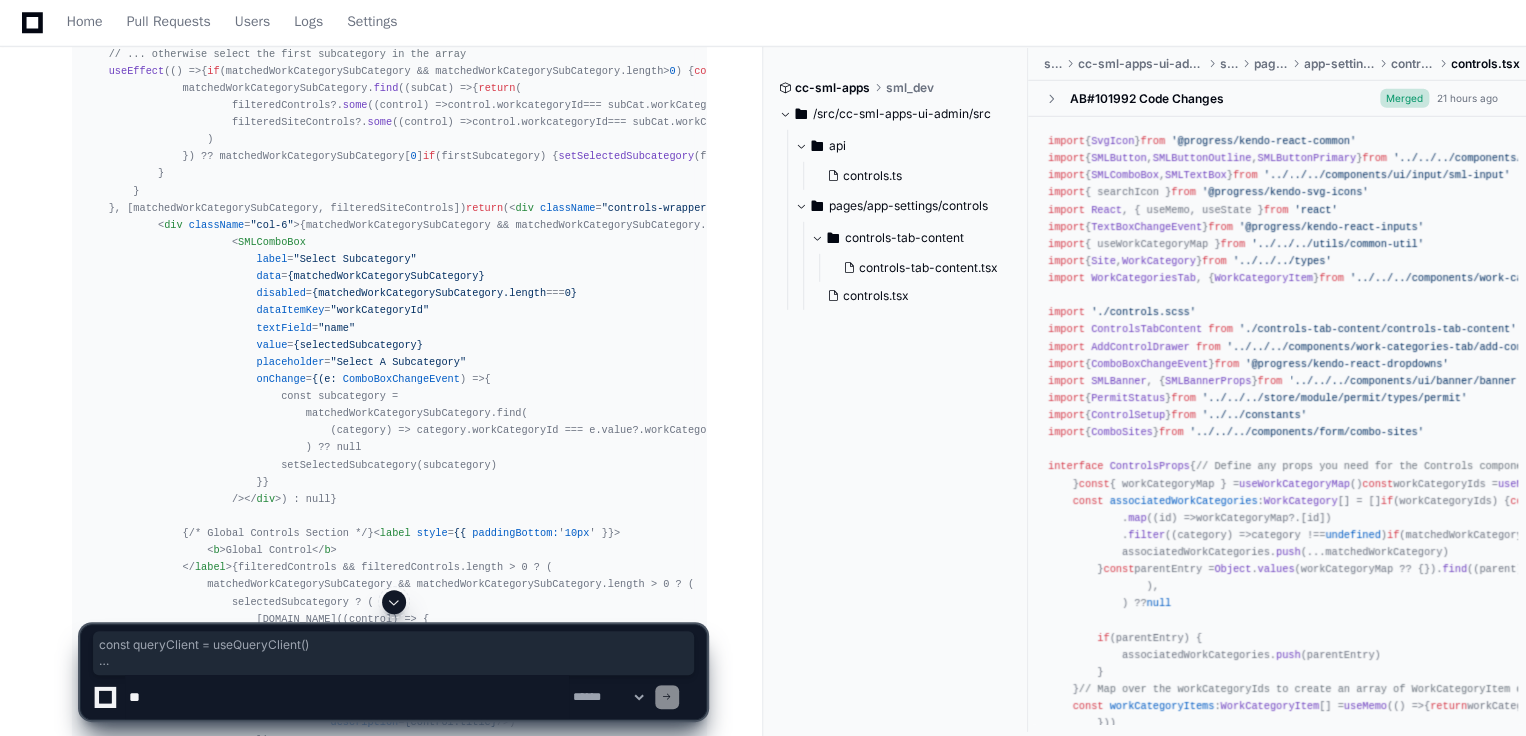 scroll, scrollTop: 2938, scrollLeft: 0, axis: vertical 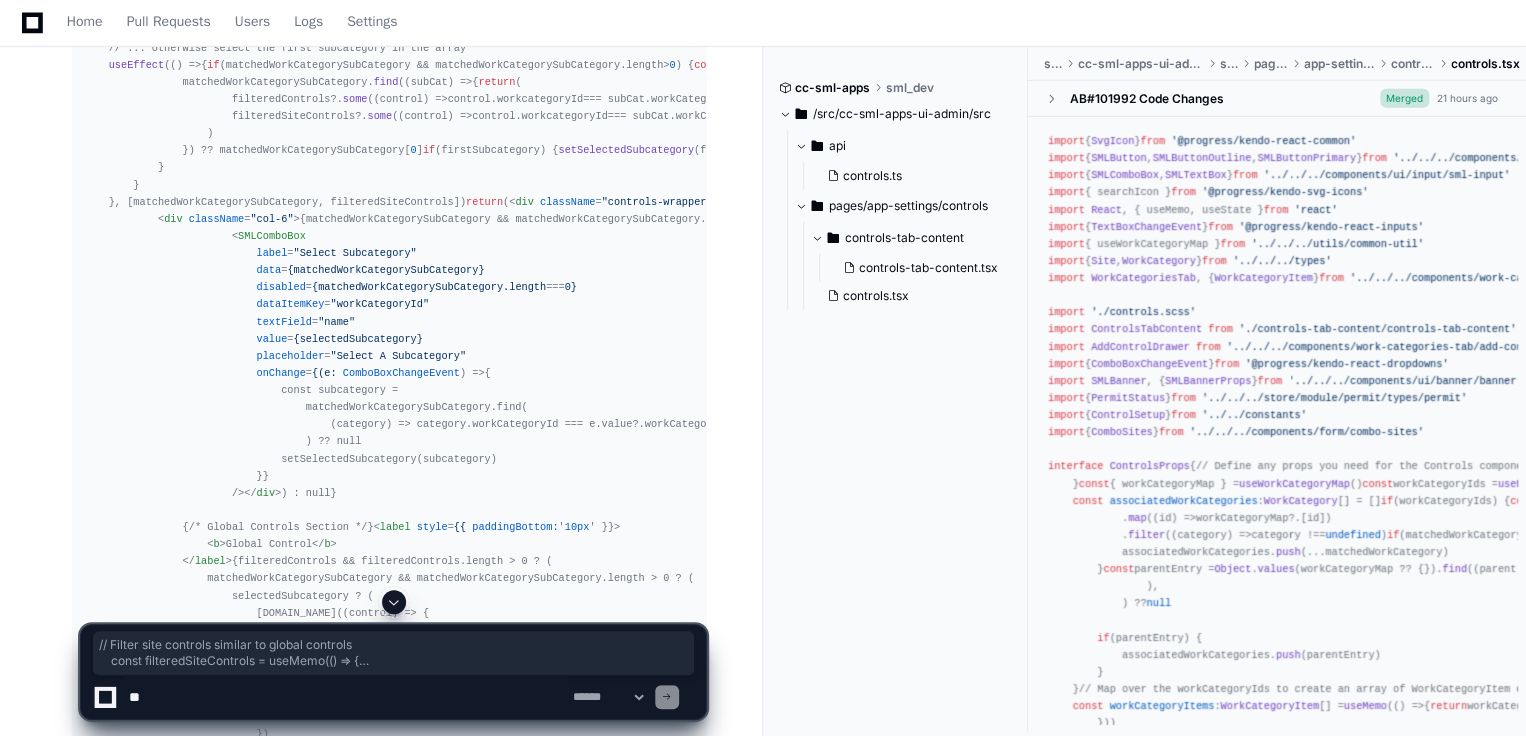 drag, startPoint x: 104, startPoint y: 223, endPoint x: 177, endPoint y: 526, distance: 311.6697 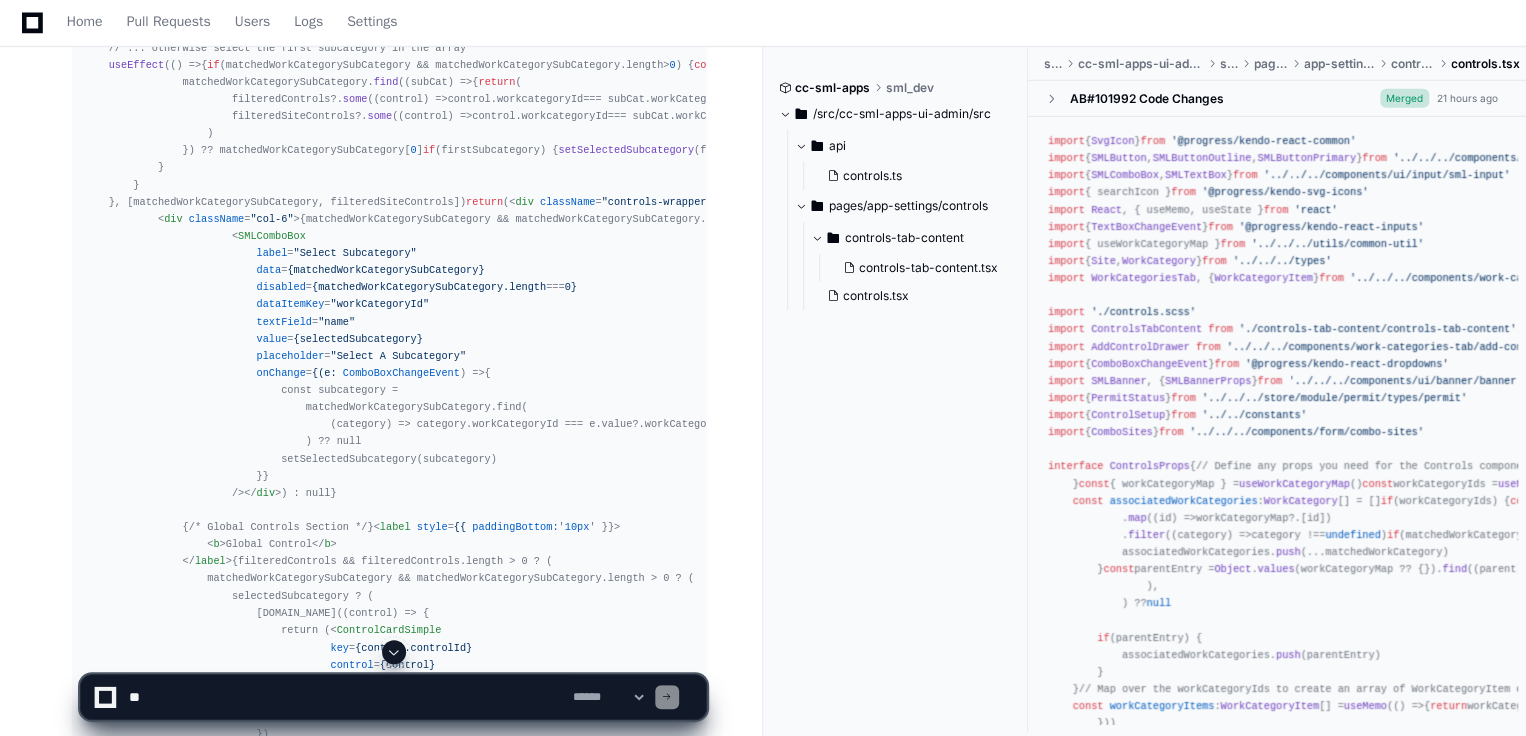scroll, scrollTop: 3204, scrollLeft: 0, axis: vertical 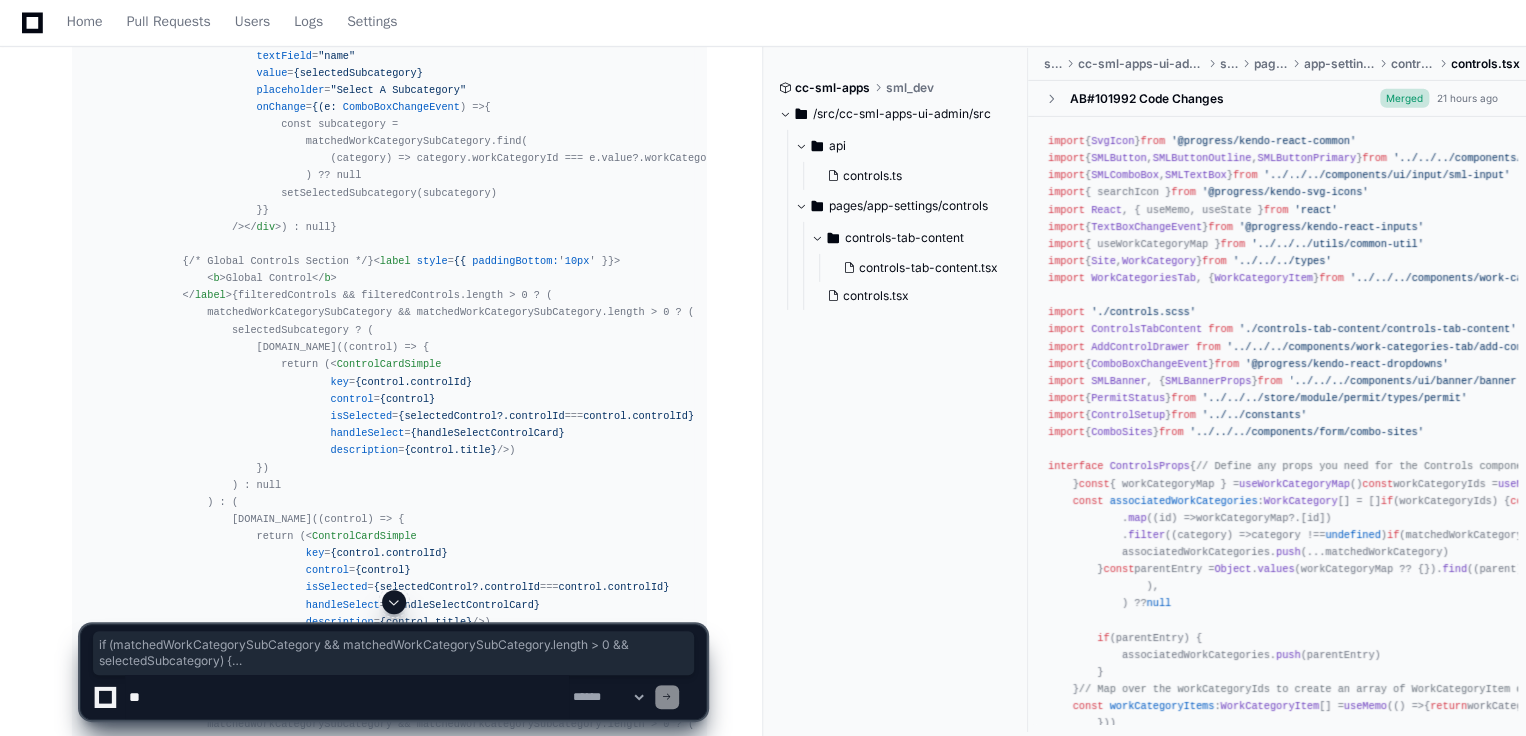 drag, startPoint x: 124, startPoint y: 283, endPoint x: 126, endPoint y: 430, distance: 147.01361 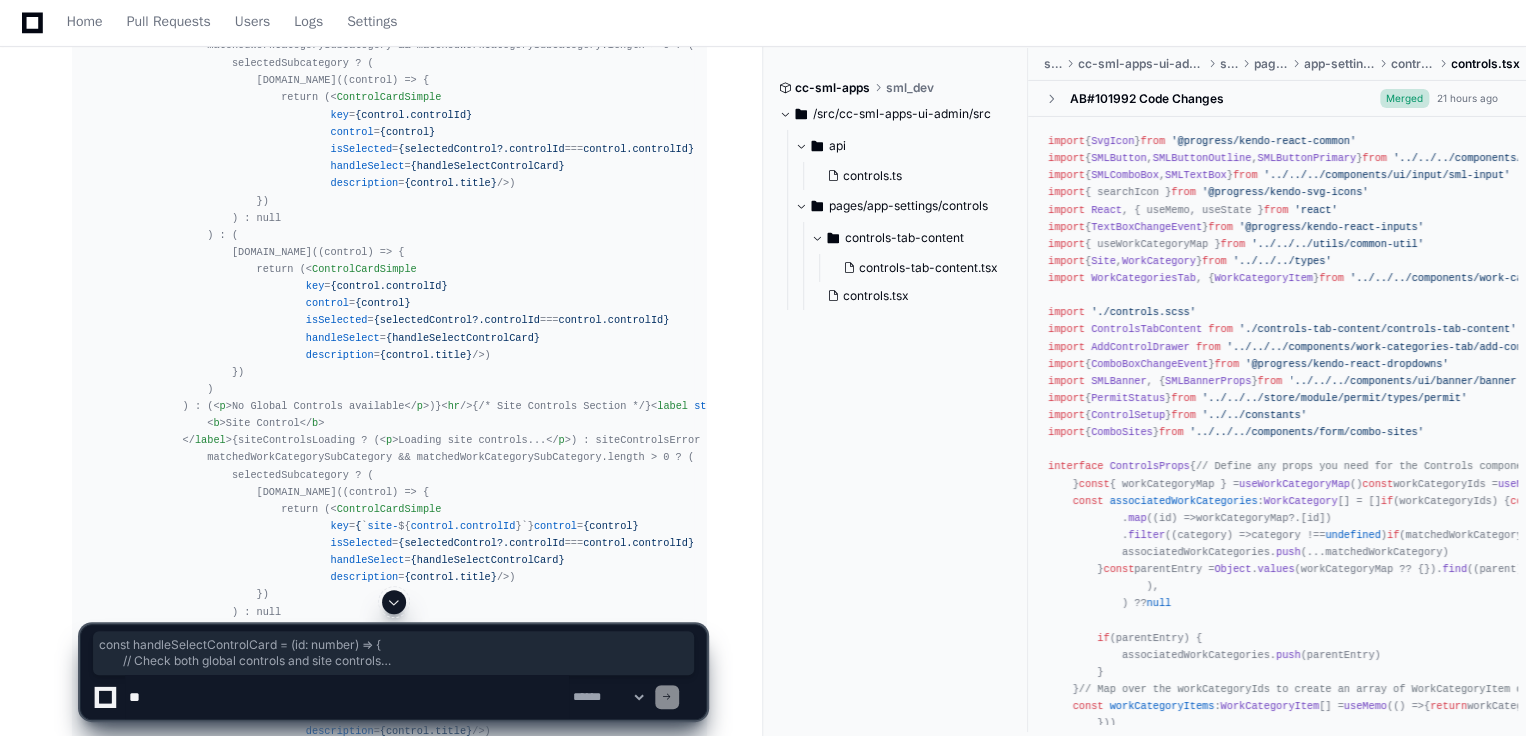 drag, startPoint x: 103, startPoint y: 185, endPoint x: 140, endPoint y: 372, distance: 190.62529 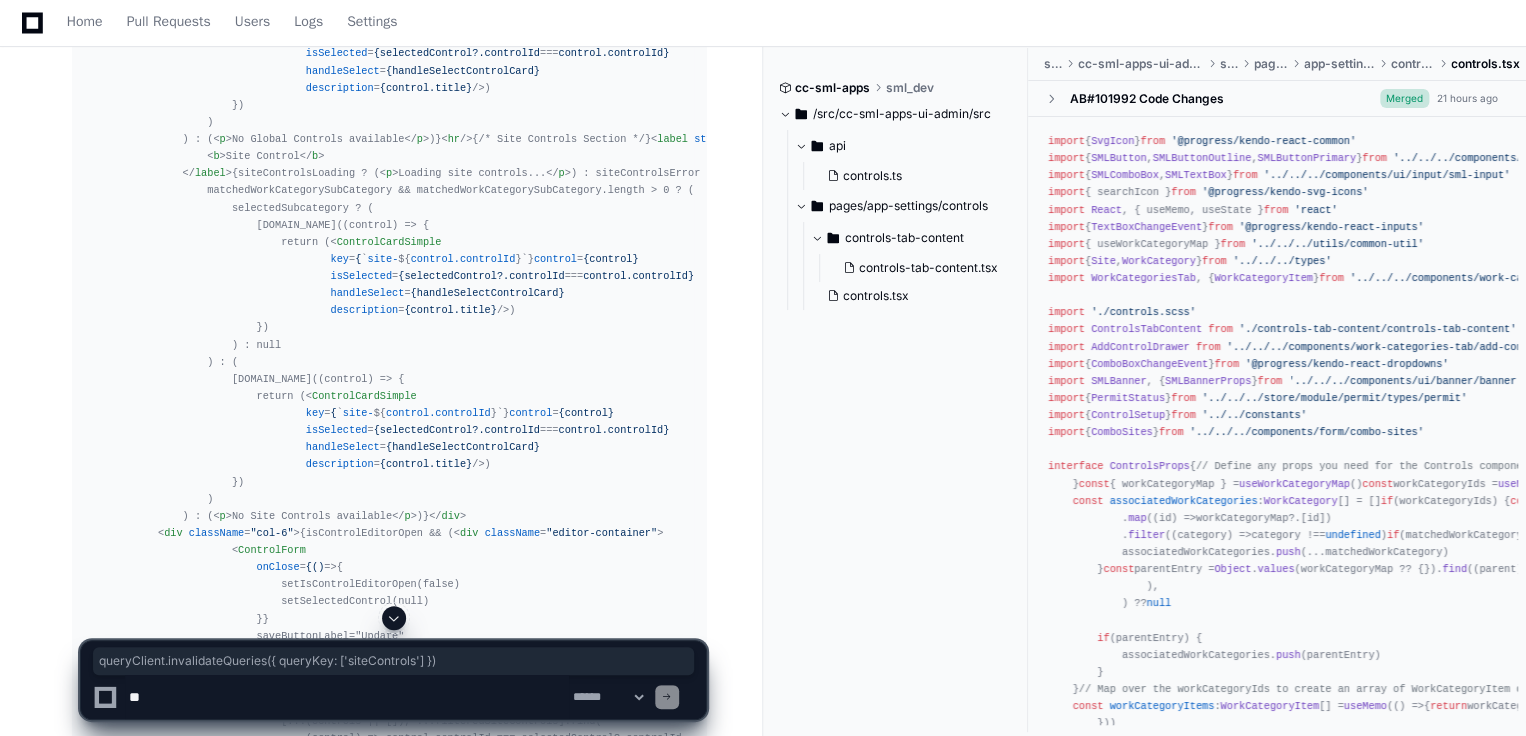 drag, startPoint x: 152, startPoint y: 445, endPoint x: 499, endPoint y: 455, distance: 347.14407 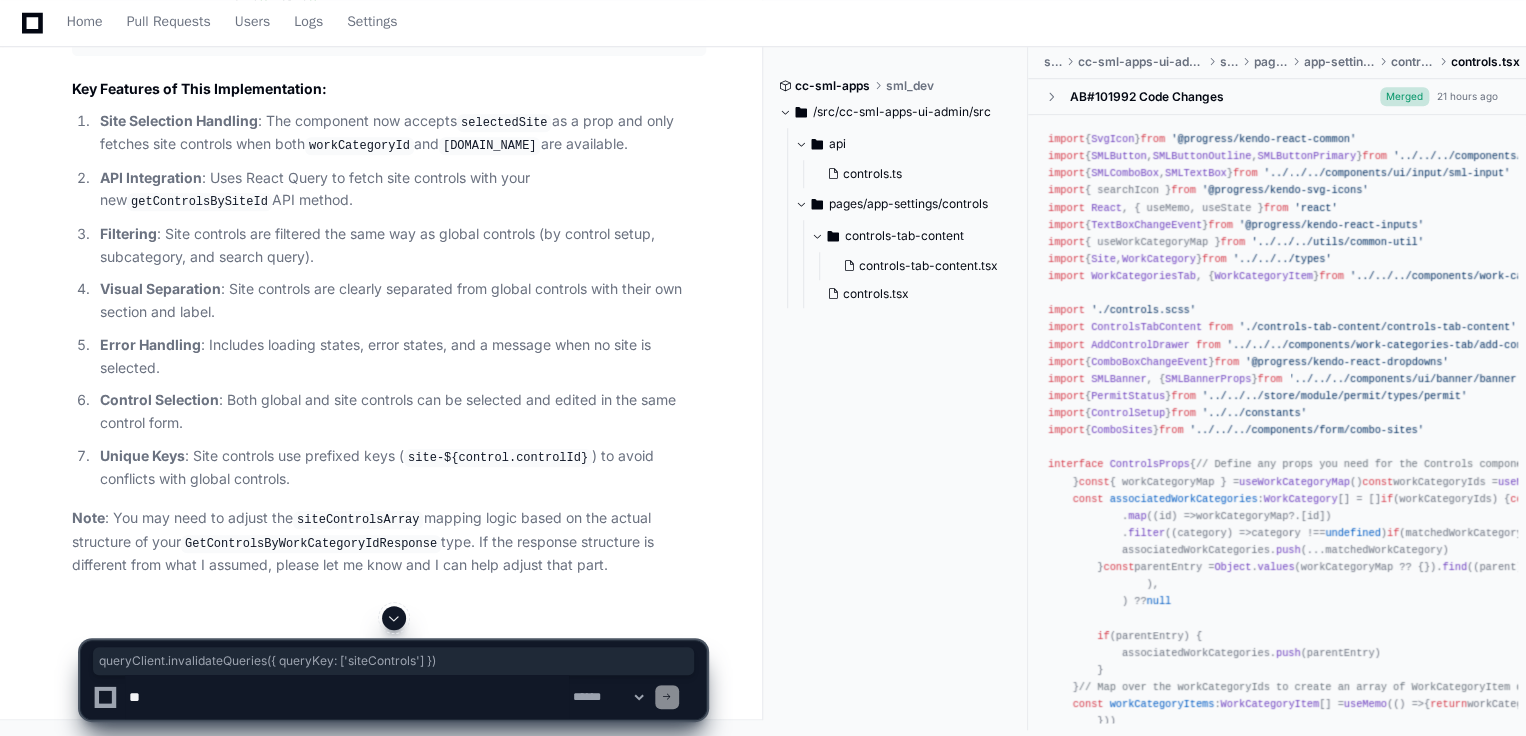 scroll, scrollTop: 5871, scrollLeft: 0, axis: vertical 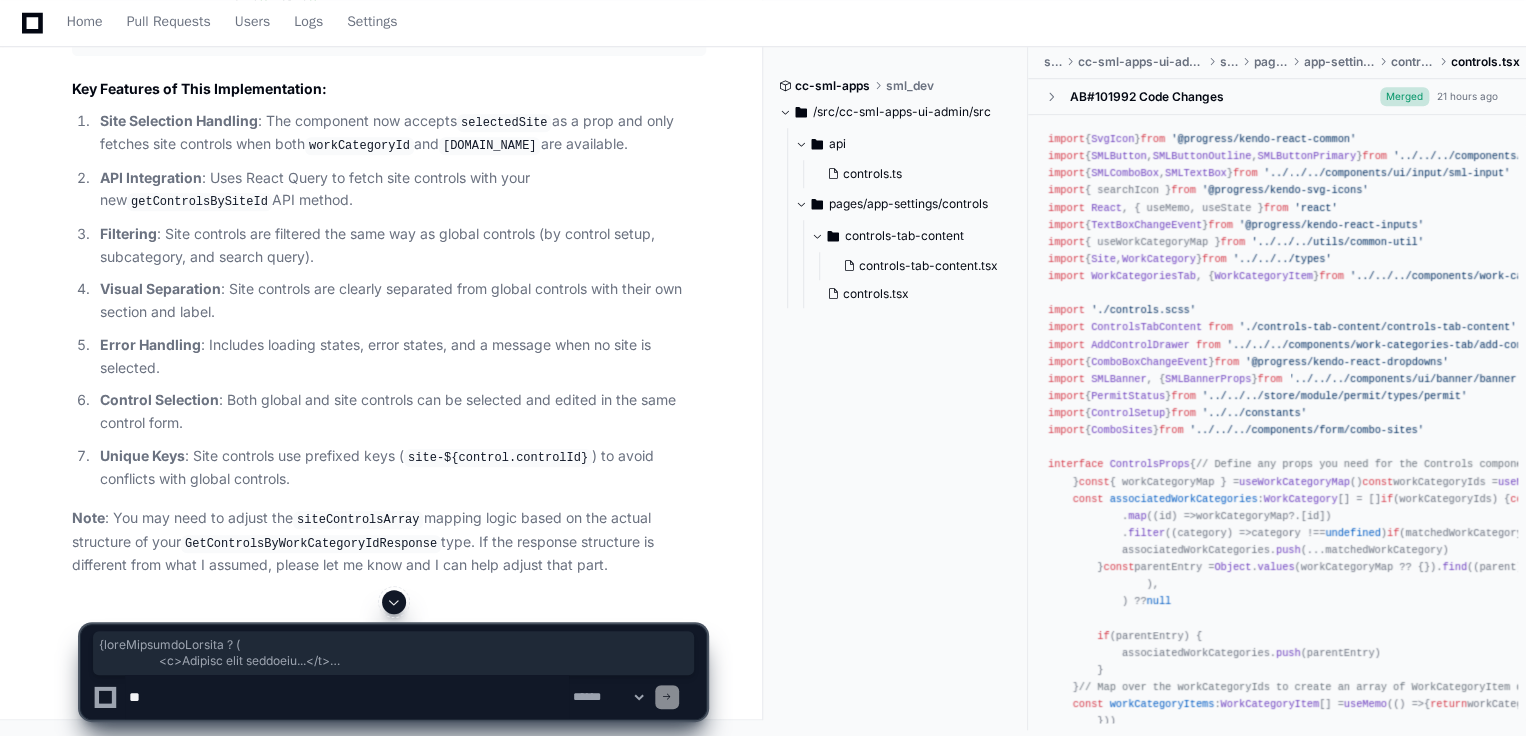 click on "import  { useEffect, useMemo, useState }  from   'react'
import   ControlCardSimple   from   '../../../../components/work-categories-tab/control-card/control-card-simple'
import  {  WorkCategoryItem  }  from   '../../../../components/work-categories-tab/work-categories-tab'
import  {  Control ,  WorkCategory ,  Site  }  from   '../../../../types'   // Add Site import
import  {  SMLComboBox  }  from   '../../../../components/ui/input/sml-input'
import  {  ComboBoxChangeEvent  }  from   '@progress/kendo-react-dropdowns'
import  { useMutation, useQuery, useQueryClient }  from   '@tanstack/react-query'
import  { updateControl, upsertControl, getControlsBySiteId }  from   '../../../../api/controls'   // Add getControlsBySiteId import
import  {  ControlSetup  }  from   '../../../constants'
import  {  ControlForm  }  from   '../../../../components/work-categories-tab/control-form/control-form'
import   './controls-tab-content.scss'
interface   ControlsTabContentProps  {
controls ?:  Control" 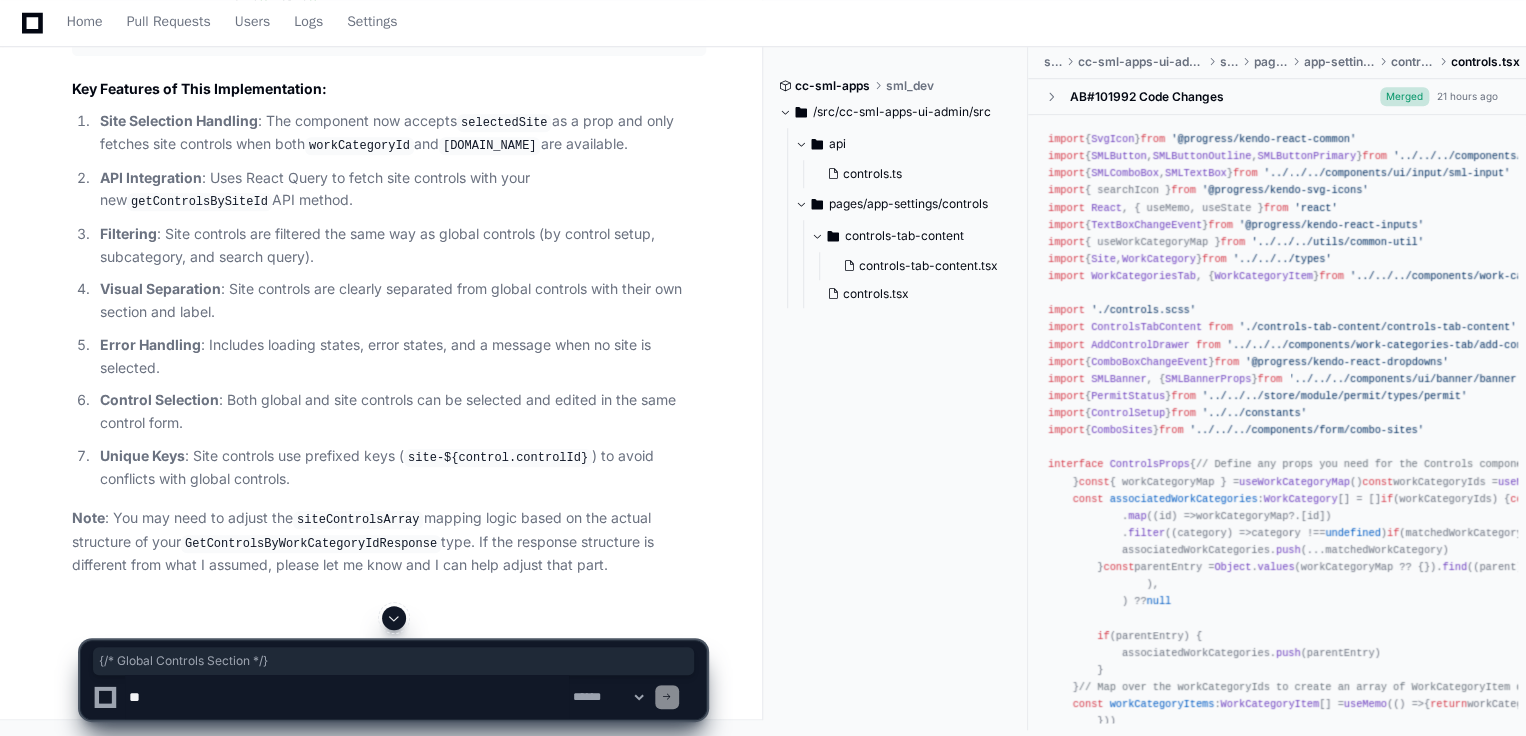 drag, startPoint x: 361, startPoint y: 110, endPoint x: 171, endPoint y: 114, distance: 190.0421 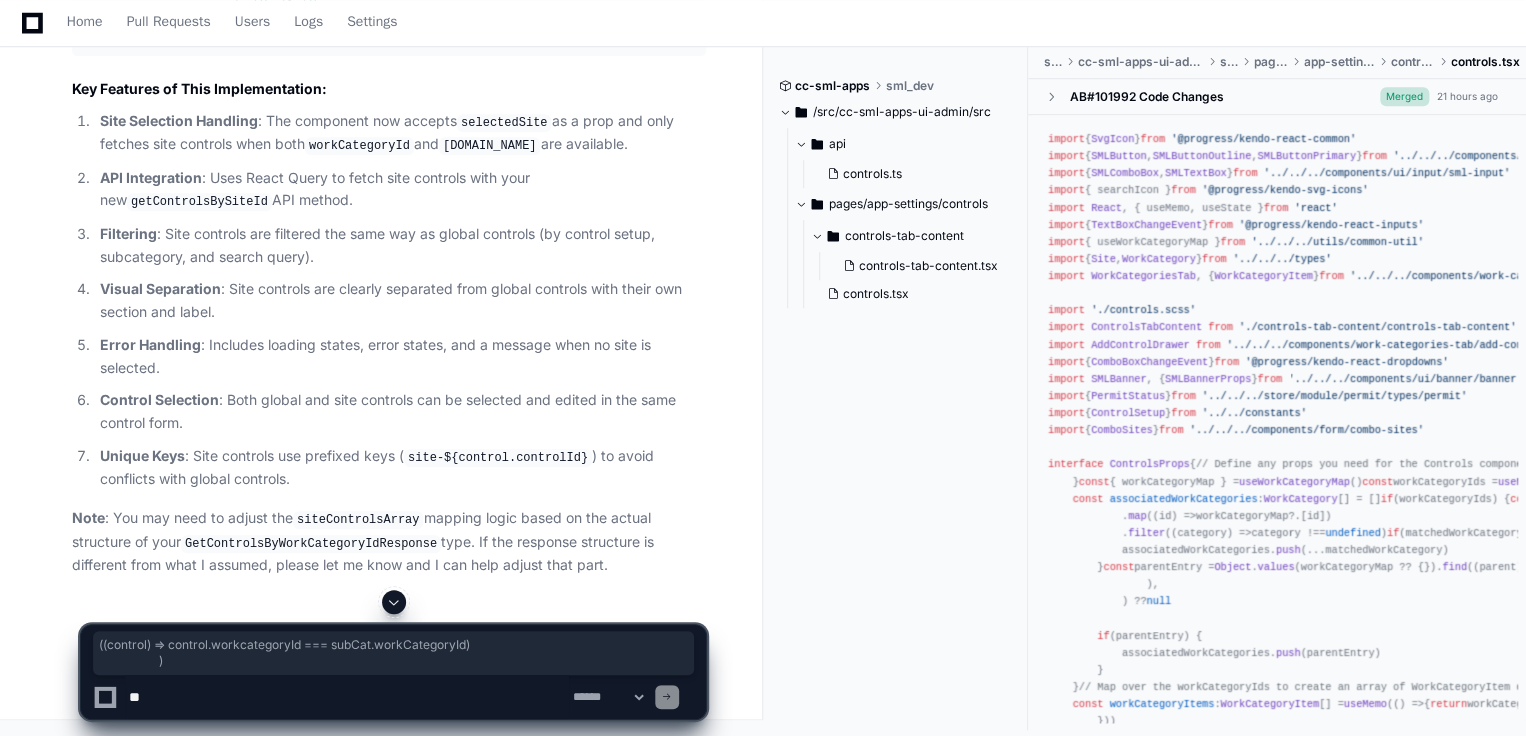scroll, scrollTop: 0, scrollLeft: 88, axis: horizontal 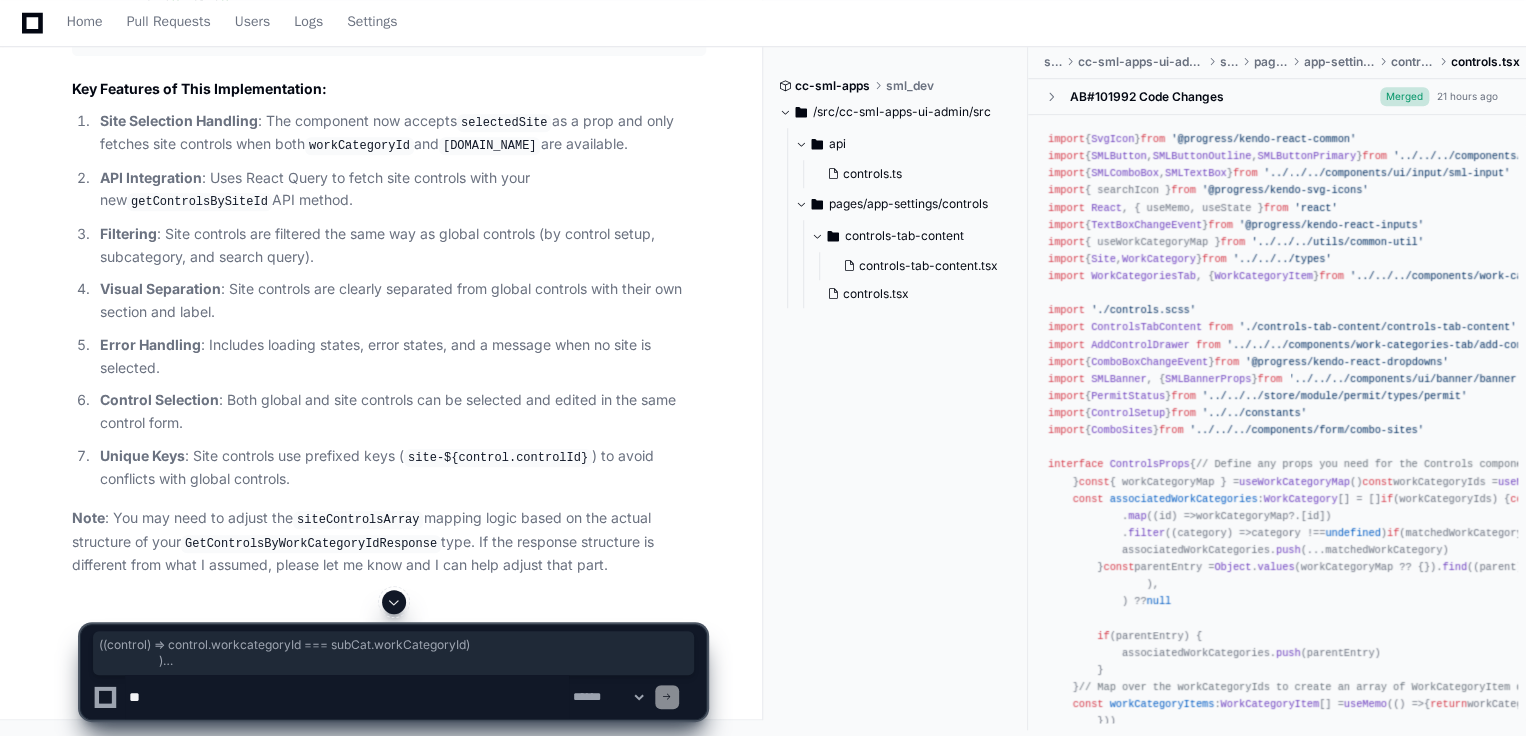 drag, startPoint x: 365, startPoint y: 325, endPoint x: 548, endPoint y: 356, distance: 185.60712 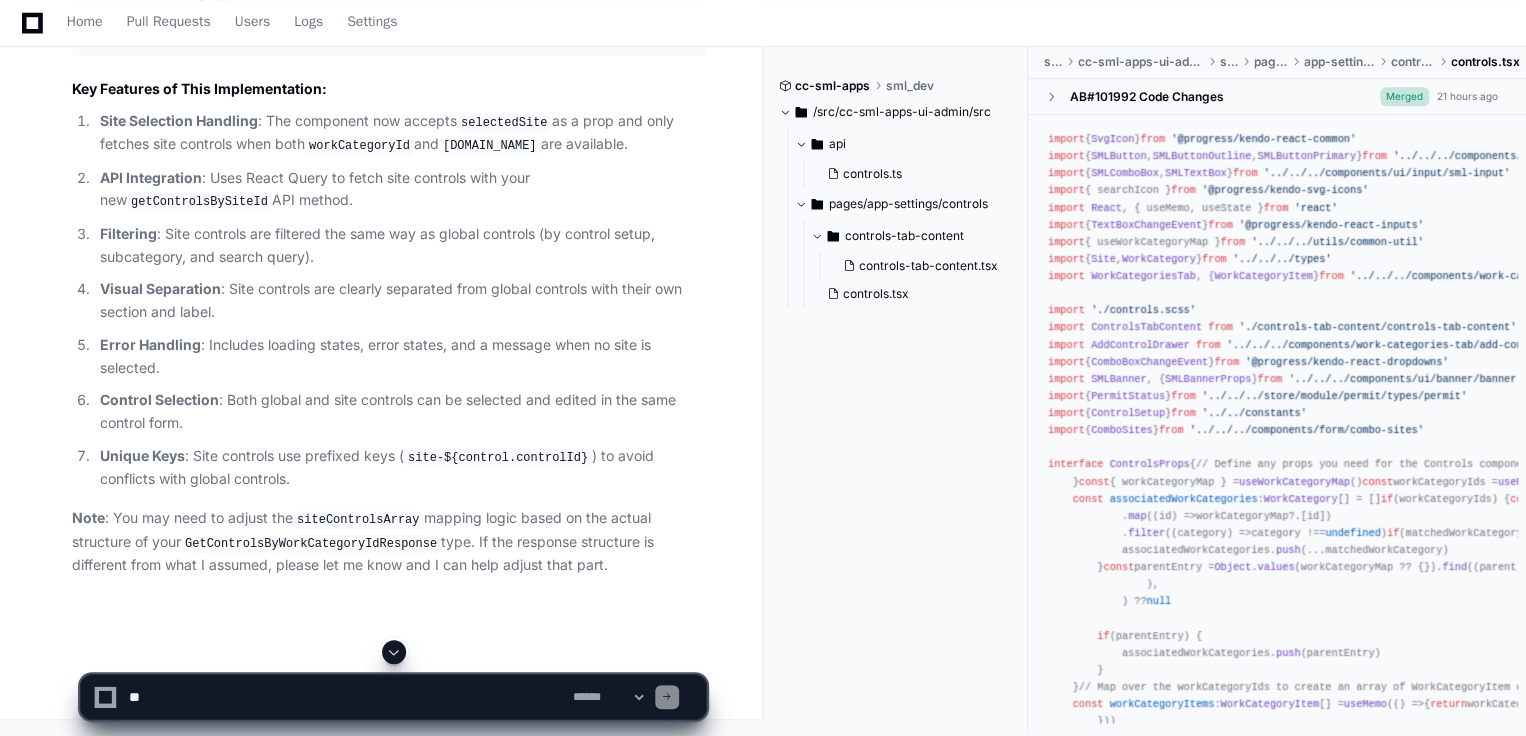 drag, startPoint x: 436, startPoint y: 406, endPoint x: 396, endPoint y: 409, distance: 40.112343 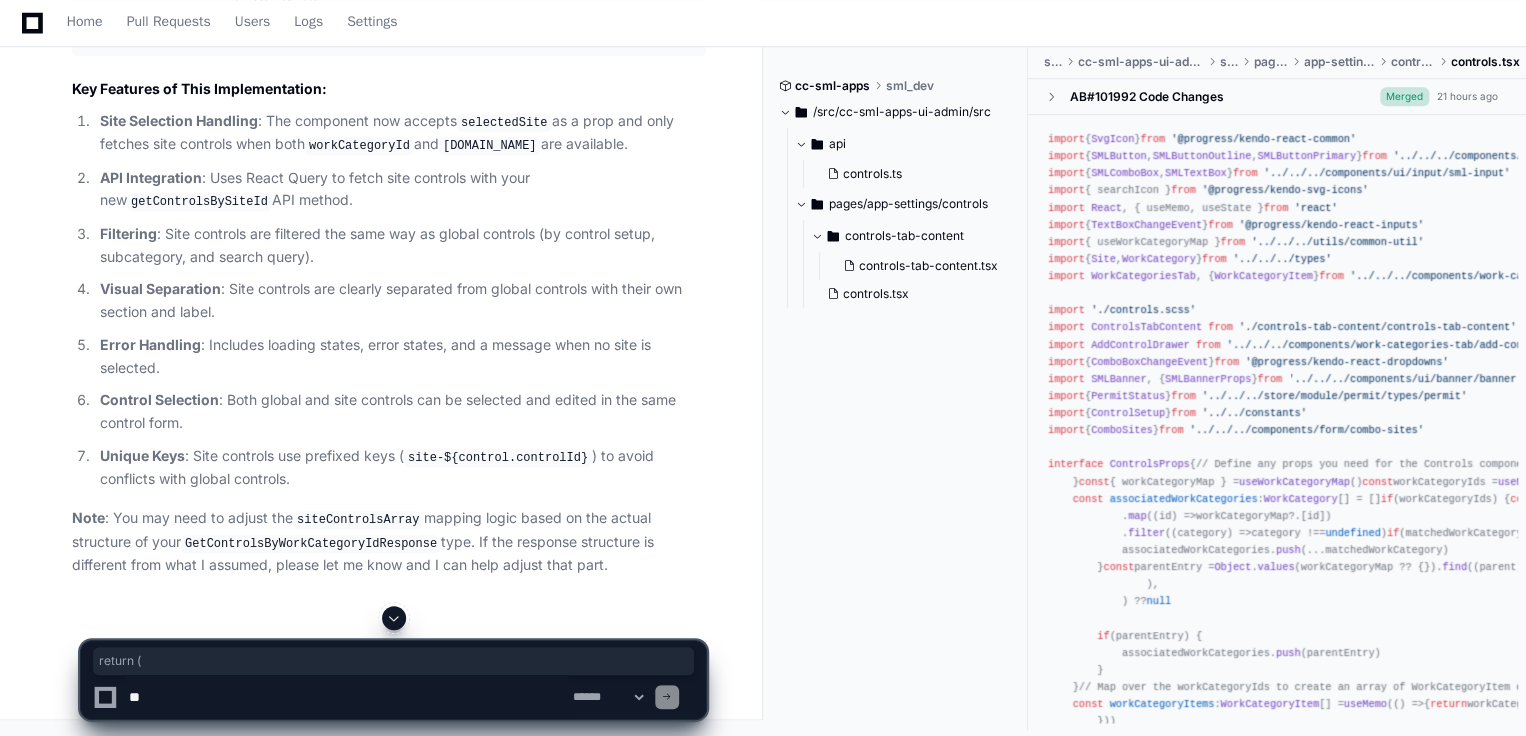 drag, startPoint x: 127, startPoint y: 304, endPoint x: 28, endPoint y: 300, distance: 99.08077 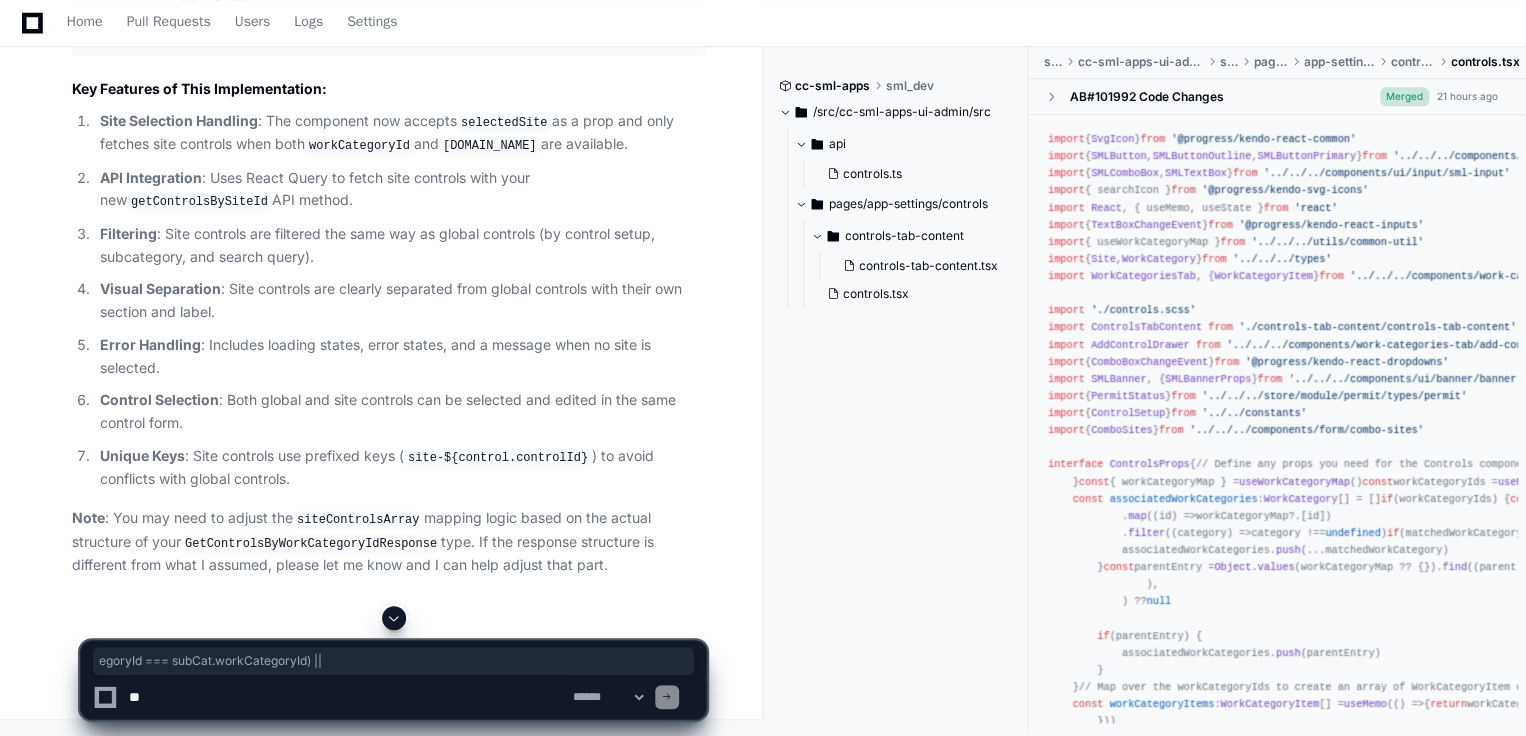 scroll, scrollTop: 0, scrollLeft: 88, axis: horizontal 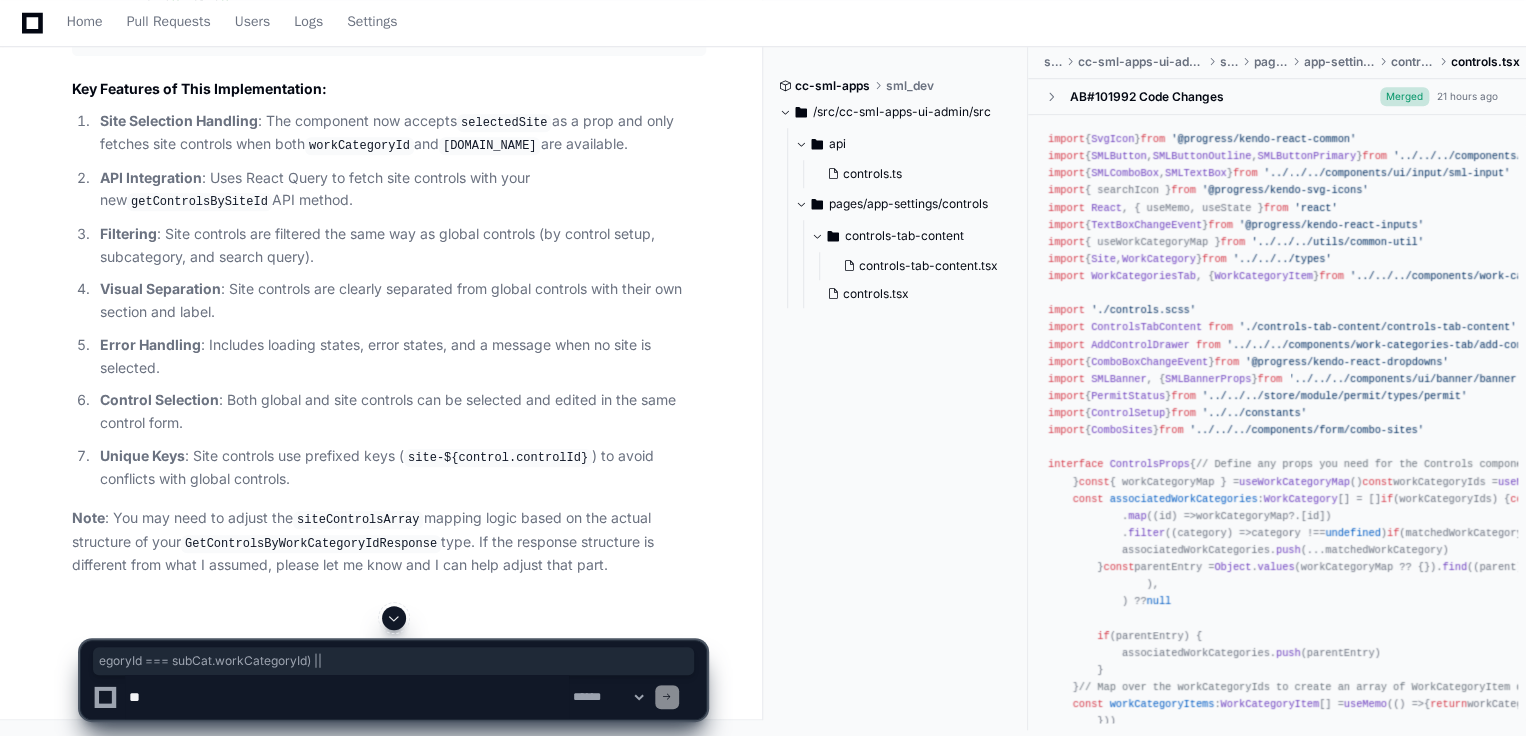 drag, startPoint x: 510, startPoint y: 314, endPoint x: 702, endPoint y: 315, distance: 192.00261 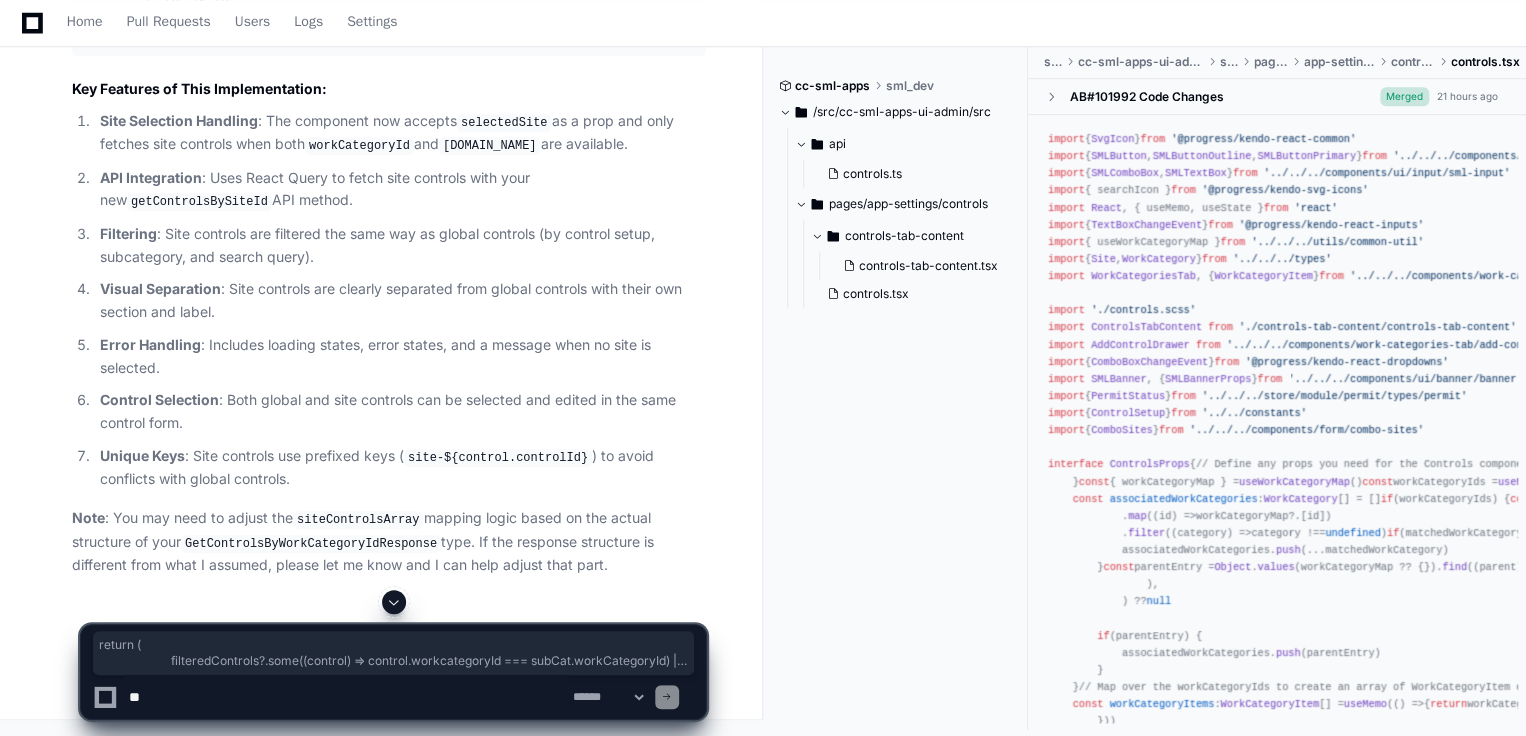 drag, startPoint x: 109, startPoint y: 297, endPoint x: 317, endPoint y: 360, distance: 217.33154 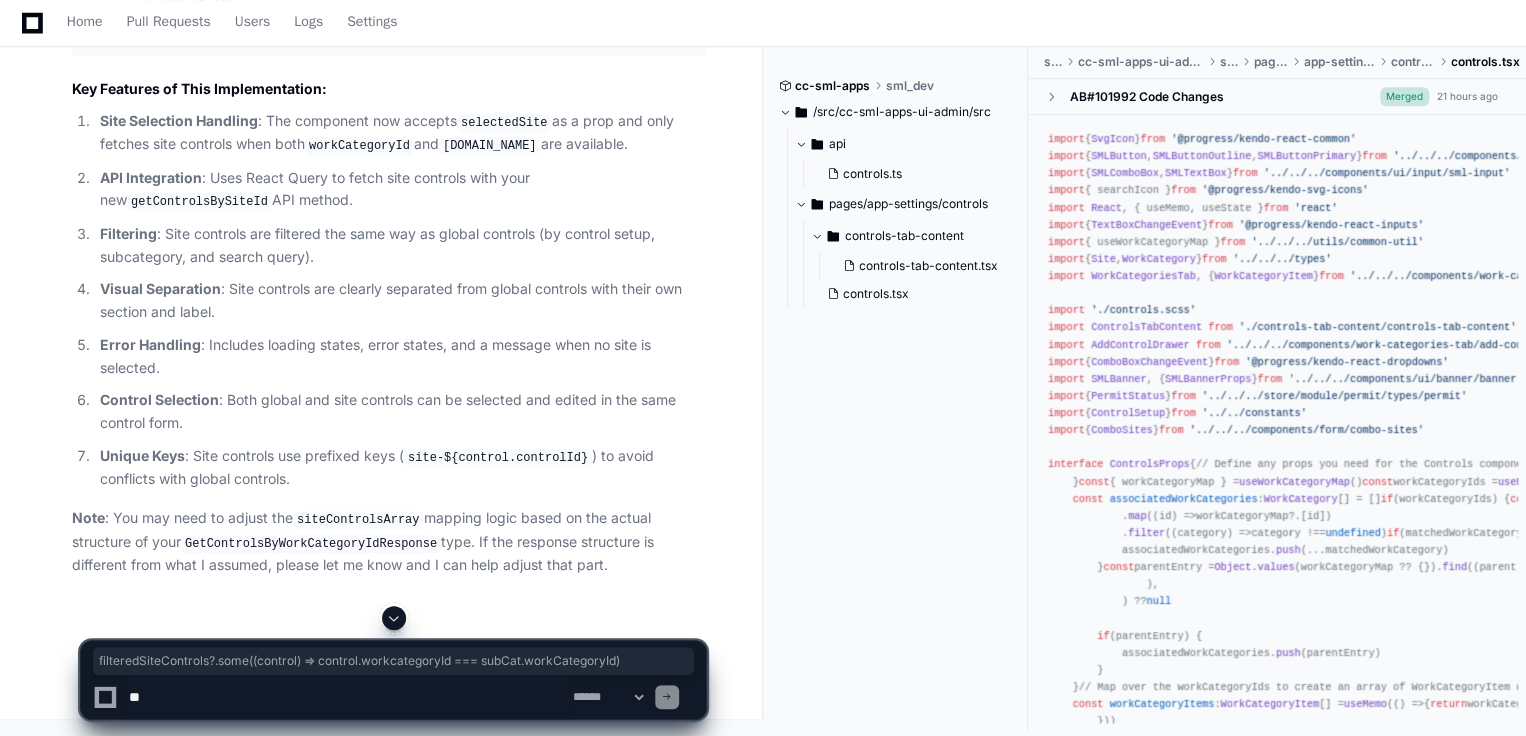 drag, startPoint x: 131, startPoint y: 327, endPoint x: 646, endPoint y: 330, distance: 515.0087 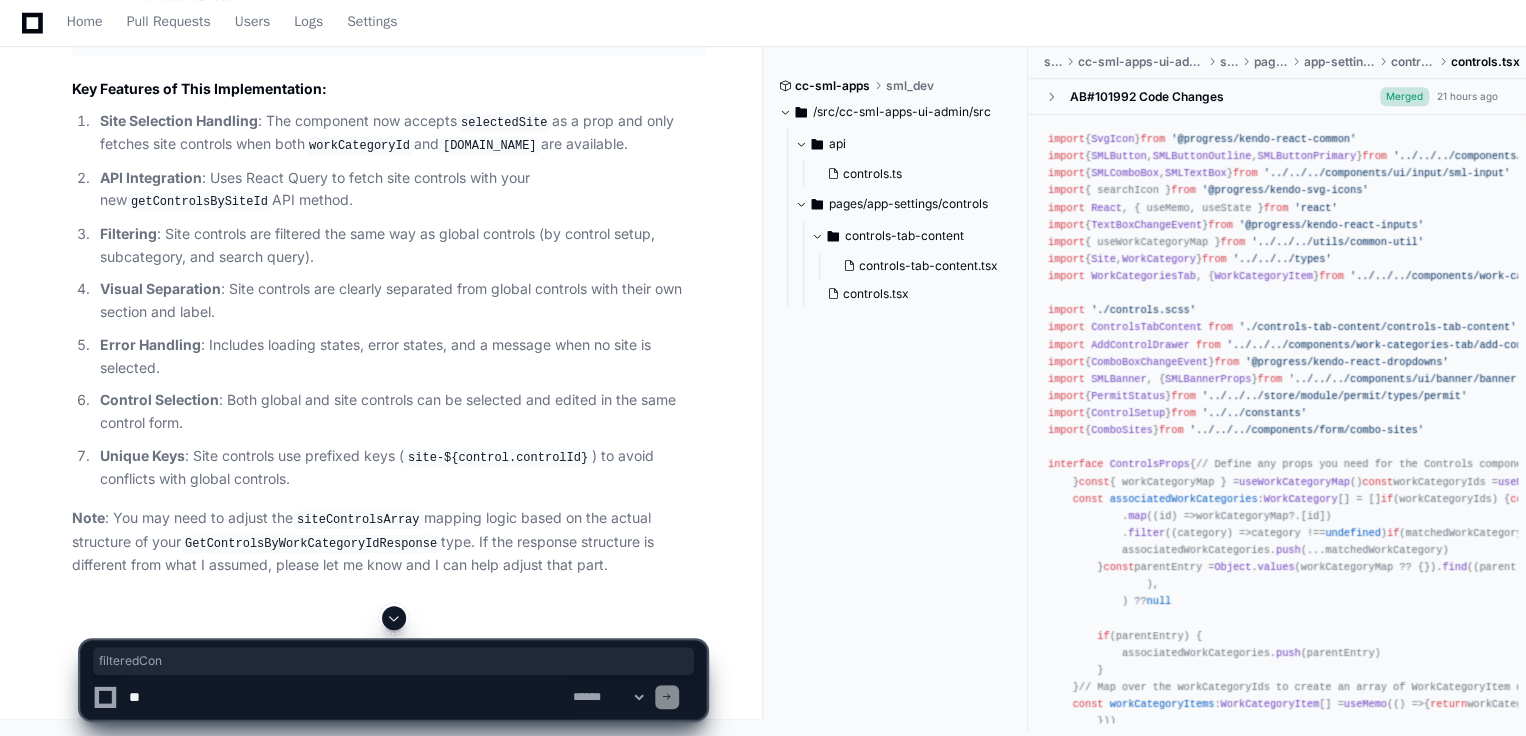 scroll, scrollTop: 0, scrollLeft: 0, axis: both 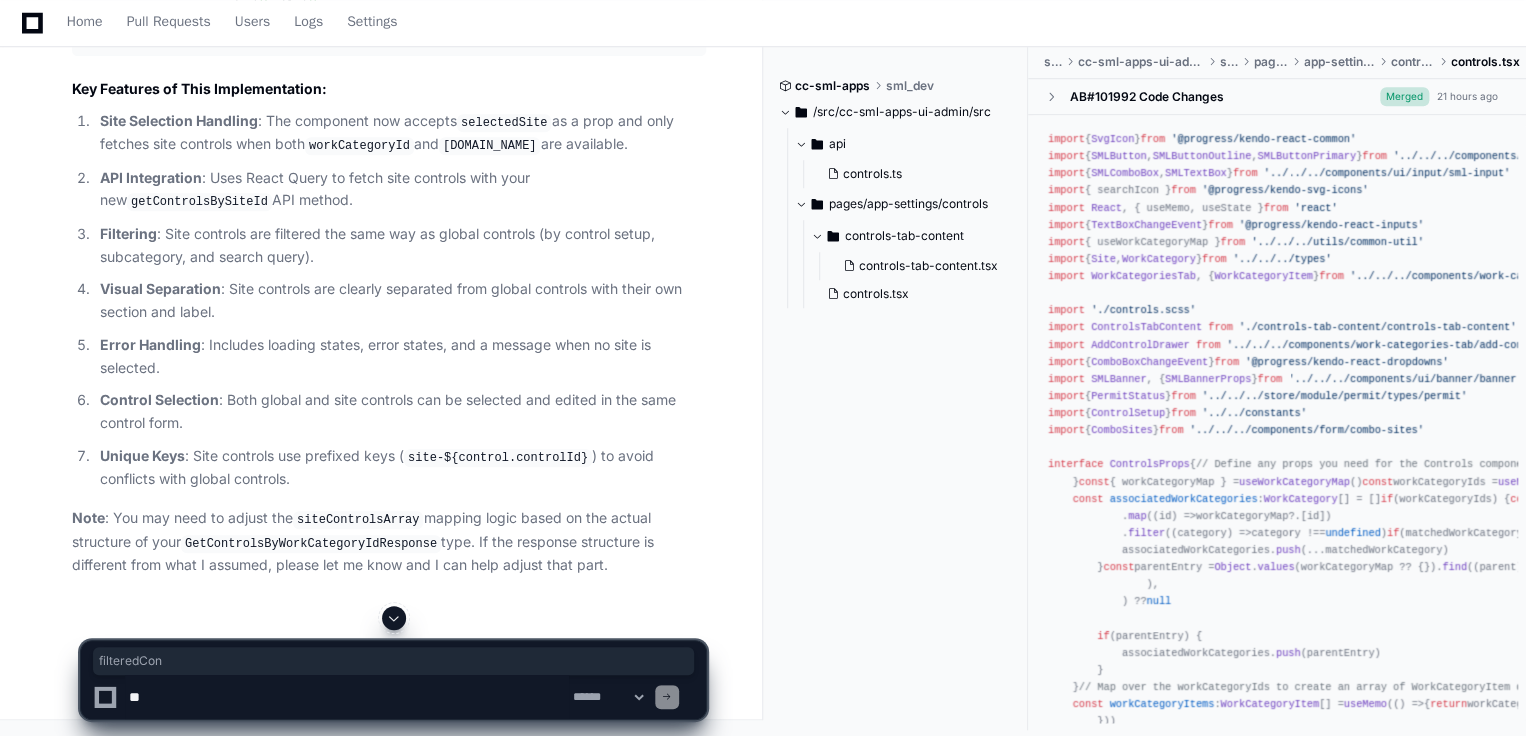 drag, startPoint x: 194, startPoint y: 305, endPoint x: 50, endPoint y: 311, distance: 144.12494 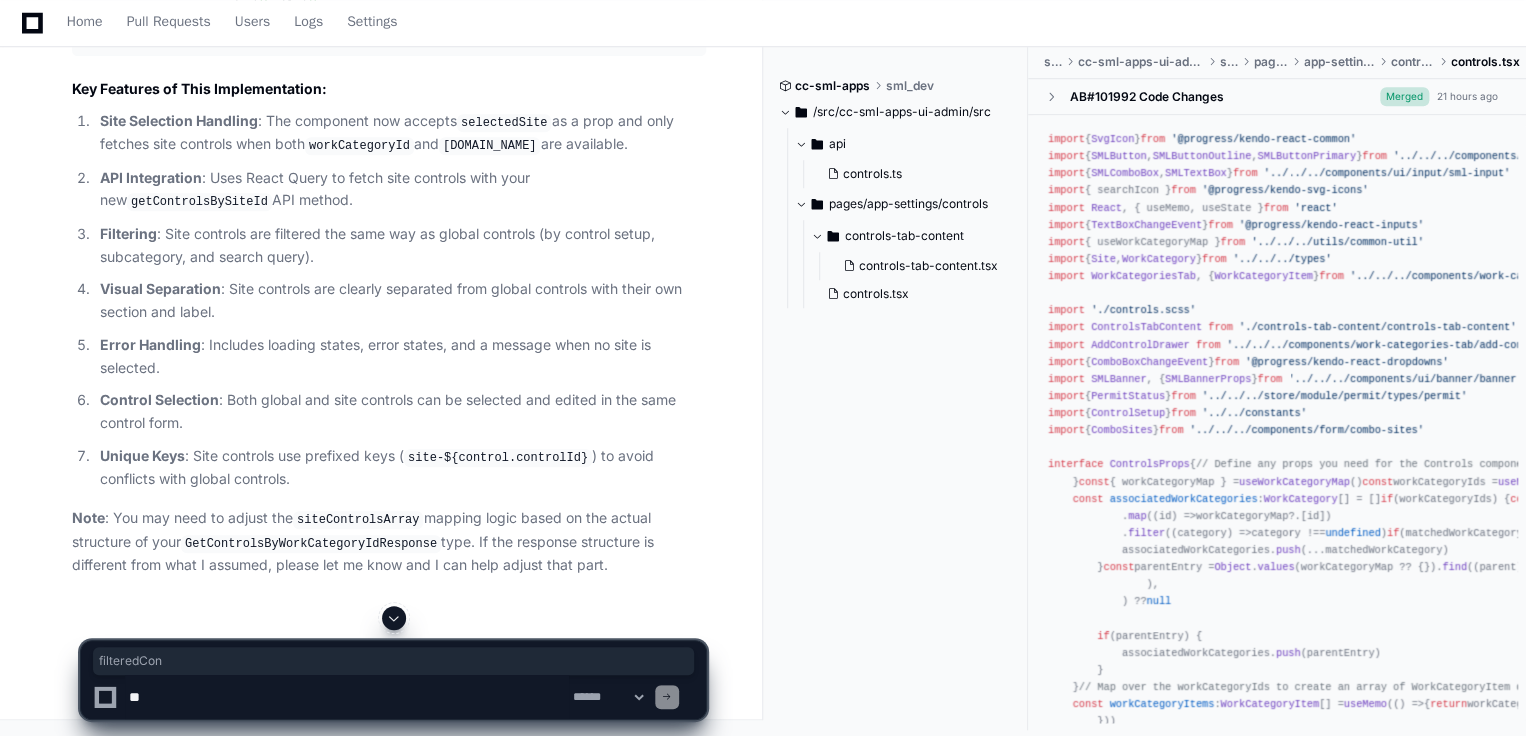scroll, scrollTop: 4665, scrollLeft: 0, axis: vertical 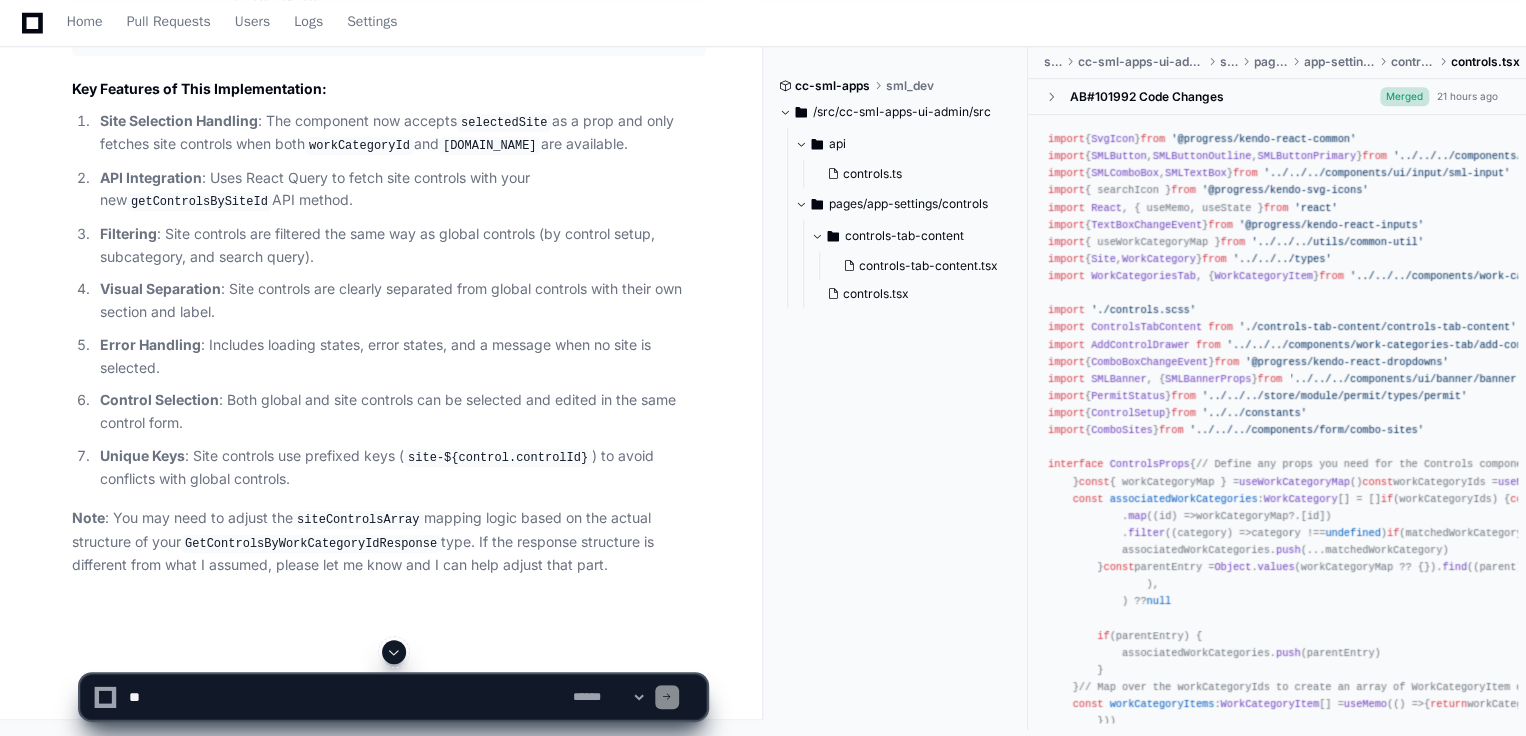 click on "import  { useEffect, useMemo, useState }  from   'react'
import   ControlCardSimple   from   '../../../../components/work-categories-tab/control-card/control-card-simple'
import  {  WorkCategoryItem  }  from   '../../../../components/work-categories-tab/work-categories-tab'
import  {  Control ,  WorkCategory ,  Site  }  from   '../../../../types'   // Add Site import
import  {  SMLComboBox  }  from   '../../../../components/ui/input/sml-input'
import  {  ComboBoxChangeEvent  }  from   '@progress/kendo-react-dropdowns'
import  { useMutation, useQuery, useQueryClient }  from   '@tanstack/react-query'
import  { updateControl, upsertControl, getControlsBySiteId }  from   '../../../../api/controls'   // Add getControlsBySiteId import
import  {  ControlSetup  }  from   '../../../constants'
import  {  ControlForm  }  from   '../../../../components/work-categories-tab/control-form/control-form'
import   './controls-tab-content.scss'
interface   ControlsTabContentProps  {
controls ?:  Control" 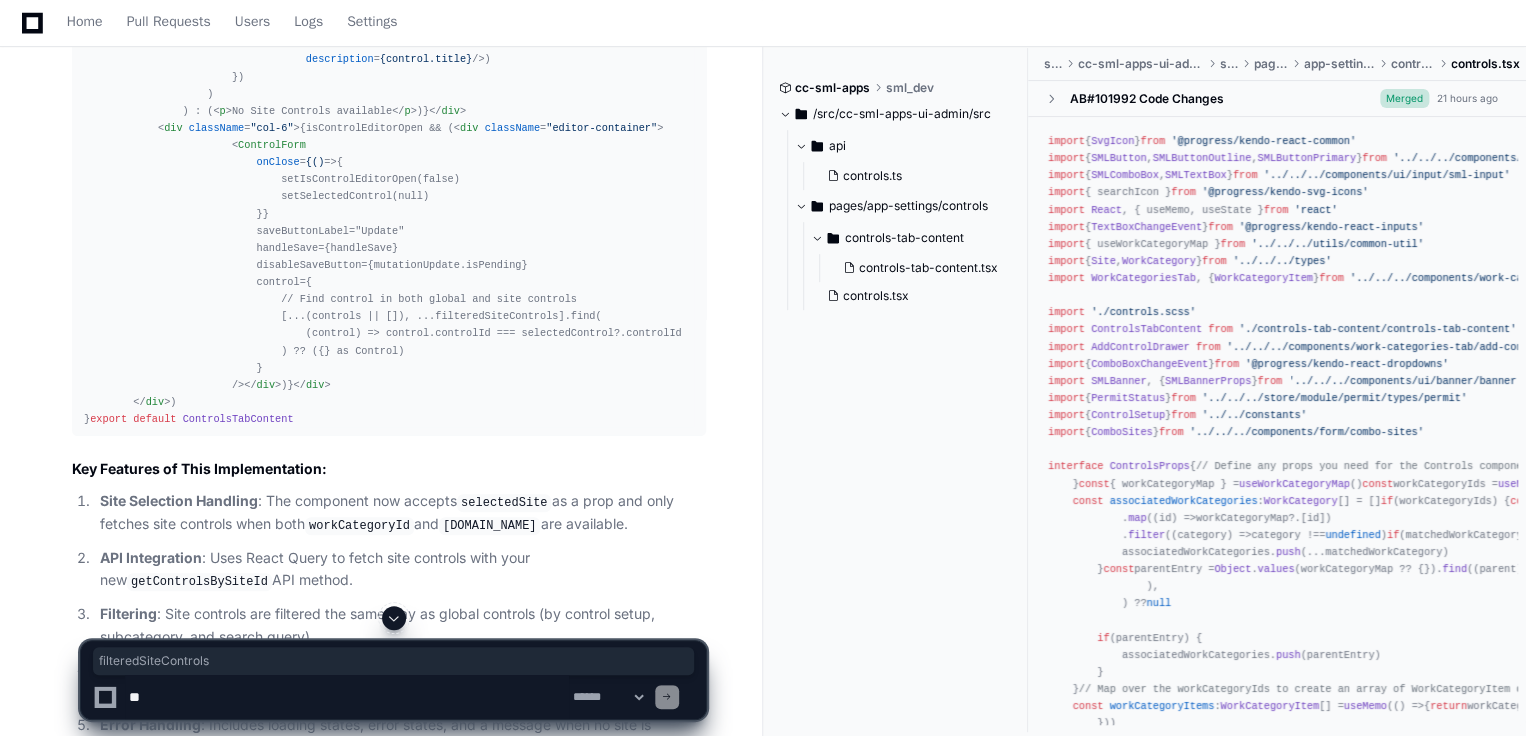 scroll, scrollTop: 4132, scrollLeft: 0, axis: vertical 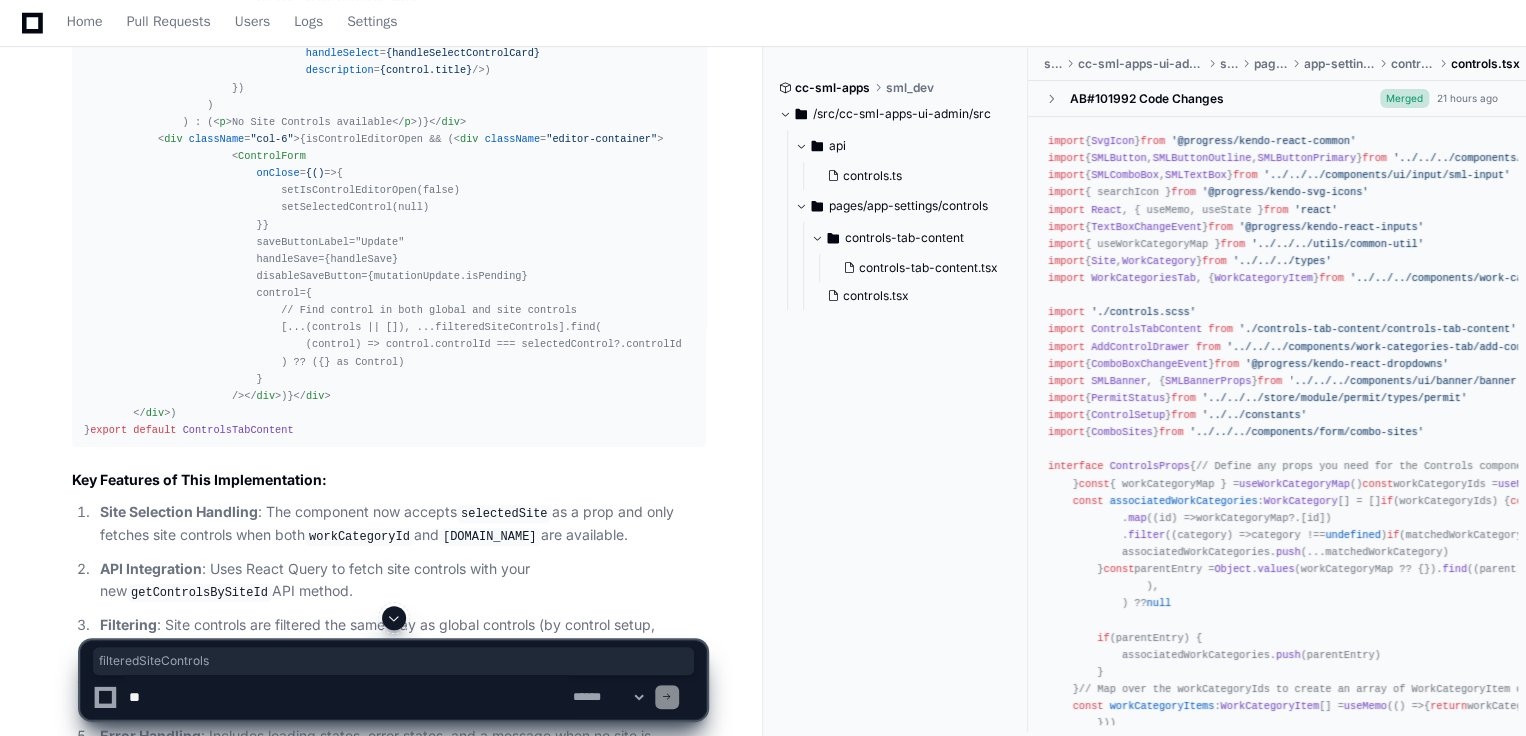 click on "import  { useEffect, useMemo, useState }  from   'react'
import   ControlCardSimple   from   '../../../../components/work-categories-tab/control-card/control-card-simple'
import  {  WorkCategoryItem  }  from   '../../../../components/work-categories-tab/work-categories-tab'
import  {  Control ,  WorkCategory ,  Site  }  from   '../../../../types'   // Add Site import
import  {  SMLComboBox  }  from   '../../../../components/ui/input/sml-input'
import  {  ComboBoxChangeEvent  }  from   '@progress/kendo-react-dropdowns'
import  { useMutation, useQuery, useQueryClient }  from   '@tanstack/react-query'
import  { updateControl, upsertControl, getControlsBySiteId }  from   '../../../../api/controls'   // Add getControlsBySiteId import
import  {  ControlSetup  }  from   '../../../constants'
import  {  ControlForm  }  from   '../../../../components/work-categories-tab/control-form/control-form'
import   './controls-tab-content.scss'
interface   ControlsTabContentProps  {
controls ?:  Control" 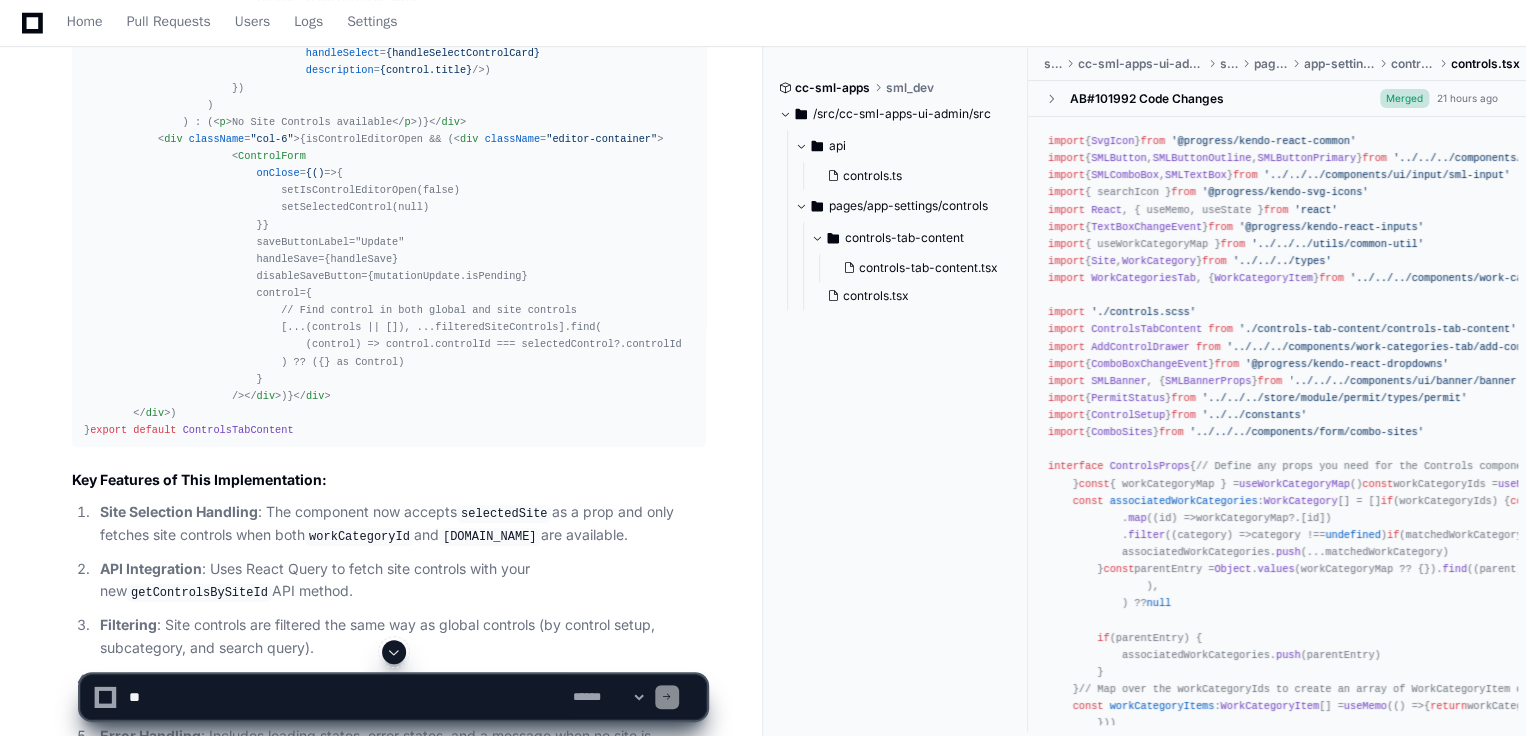 click on "import  { useEffect, useMemo, useState }  from   'react'
import   ControlCardSimple   from   '../../../../components/work-categories-tab/control-card/control-card-simple'
import  {  WorkCategoryItem  }  from   '../../../../components/work-categories-tab/work-categories-tab'
import  {  Control ,  WorkCategory ,  Site  }  from   '../../../../types'   // Add Site import
import  {  SMLComboBox  }  from   '../../../../components/ui/input/sml-input'
import  {  ComboBoxChangeEvent  }  from   '@progress/kendo-react-dropdowns'
import  { useMutation, useQuery, useQueryClient }  from   '@tanstack/react-query'
import  { updateControl, upsertControl, getControlsBySiteId }  from   '../../../../api/controls'   // Add getControlsBySiteId import
import  {  ControlSetup  }  from   '../../../constants'
import  {  ControlForm  }  from   '../../../../components/work-categories-tab/control-form/control-form'
import   './controls-tab-content.scss'
interface   ControlsTabContentProps  {
controls ?:  Control" 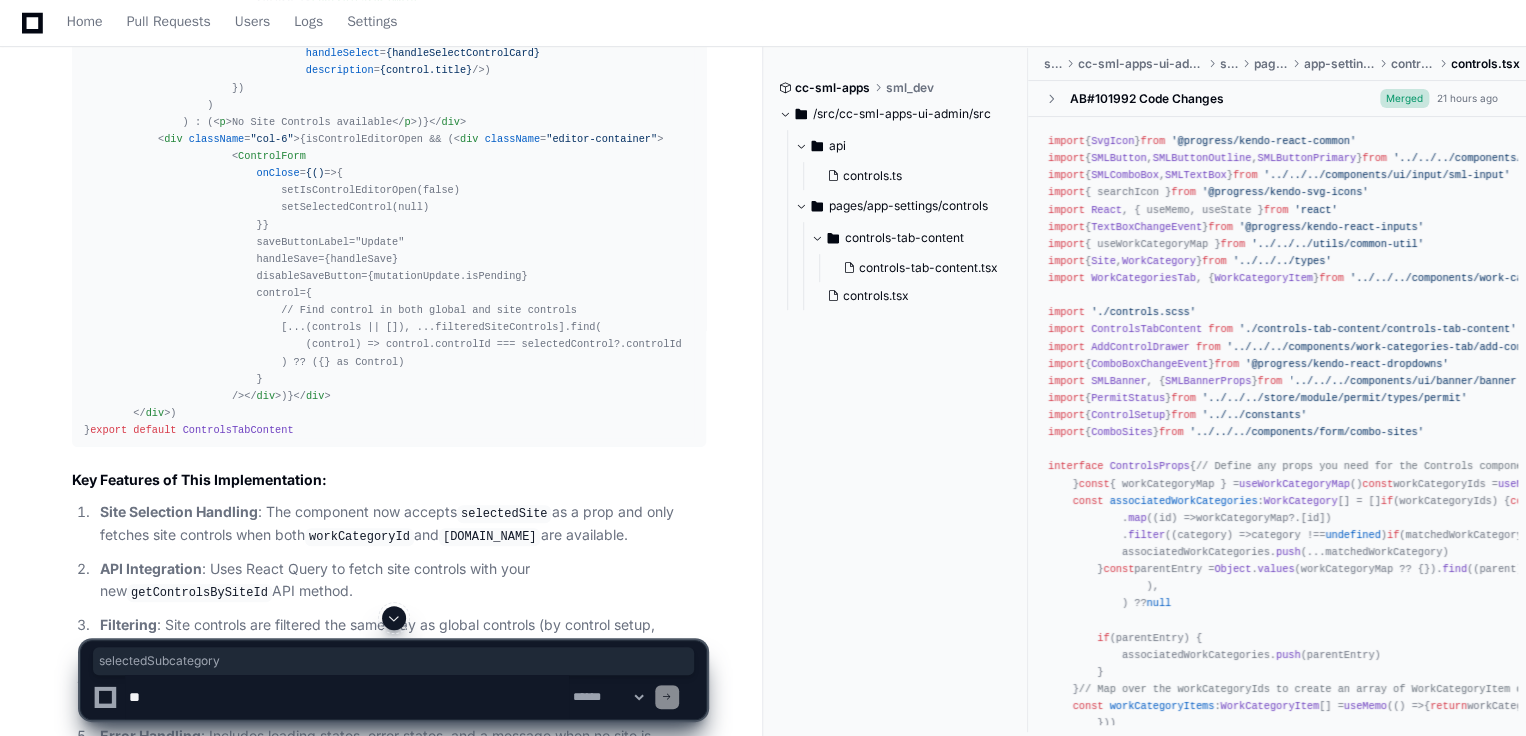 click on "import  { useEffect, useMemo, useState }  from   'react'
import   ControlCardSimple   from   '../../../../components/work-categories-tab/control-card/control-card-simple'
import  {  WorkCategoryItem  }  from   '../../../../components/work-categories-tab/work-categories-tab'
import  {  Control ,  WorkCategory ,  Site  }  from   '../../../../types'   // Add Site import
import  {  SMLComboBox  }  from   '../../../../components/ui/input/sml-input'
import  {  ComboBoxChangeEvent  }  from   '@progress/kendo-react-dropdowns'
import  { useMutation, useQuery, useQueryClient }  from   '@tanstack/react-query'
import  { updateControl, upsertControl, getControlsBySiteId }  from   '../../../../api/controls'   // Add getControlsBySiteId import
import  {  ControlSetup  }  from   '../../../constants'
import  {  ControlForm  }  from   '../../../../components/work-categories-tab/control-form/control-form'
import   './controls-tab-content.scss'
interface   ControlsTabContentProps  {
controls ?:  Control" 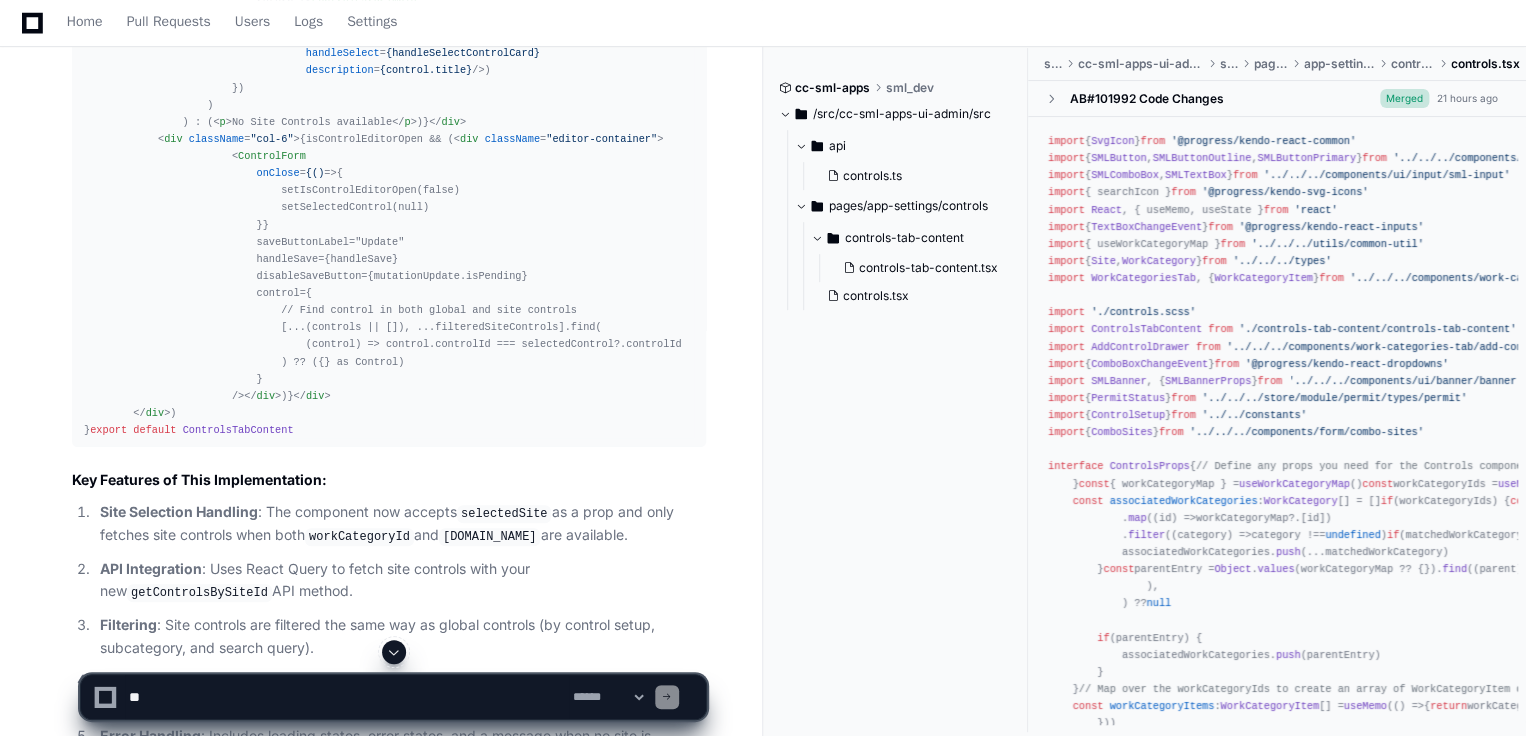 click on "import  { useEffect, useMemo, useState }  from   'react'
import   ControlCardSimple   from   '../../../../components/work-categories-tab/control-card/control-card-simple'
import  {  WorkCategoryItem  }  from   '../../../../components/work-categories-tab/work-categories-tab'
import  {  Control ,  WorkCategory ,  Site  }  from   '../../../../types'   // Add Site import
import  {  SMLComboBox  }  from   '../../../../components/ui/input/sml-input'
import  {  ComboBoxChangeEvent  }  from   '@progress/kendo-react-dropdowns'
import  { useMutation, useQuery, useQueryClient }  from   '@tanstack/react-query'
import  { updateControl, upsertControl, getControlsBySiteId }  from   '../../../../api/controls'   // Add getControlsBySiteId import
import  {  ControlSetup  }  from   '../../../constants'
import  {  ControlForm  }  from   '../../../../components/work-categories-tab/control-form/control-form'
import   './controls-tab-content.scss'
interface   ControlsTabContentProps  {
controls ?:  Control" 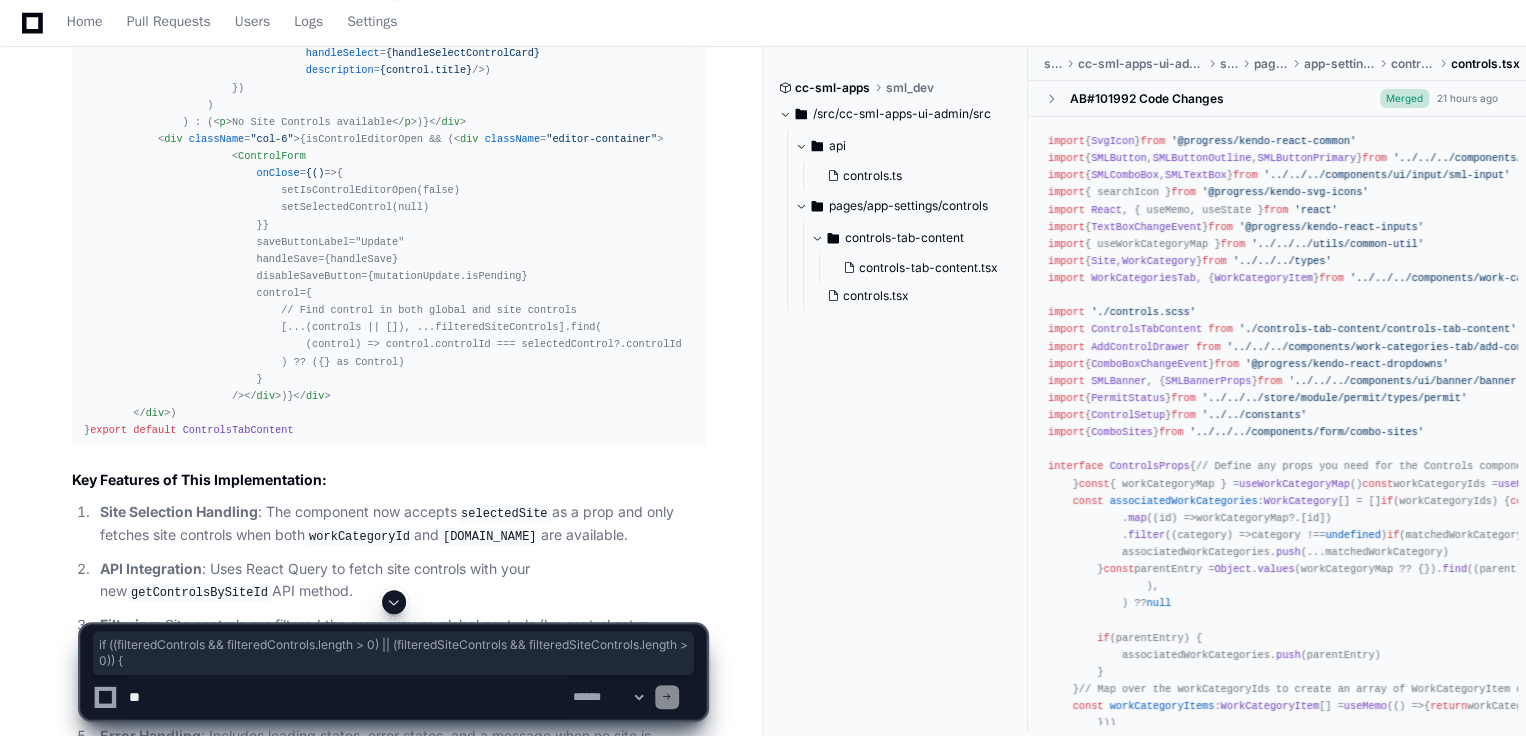 drag, startPoint x: 125, startPoint y: 177, endPoint x: 127, endPoint y: 187, distance: 10.198039 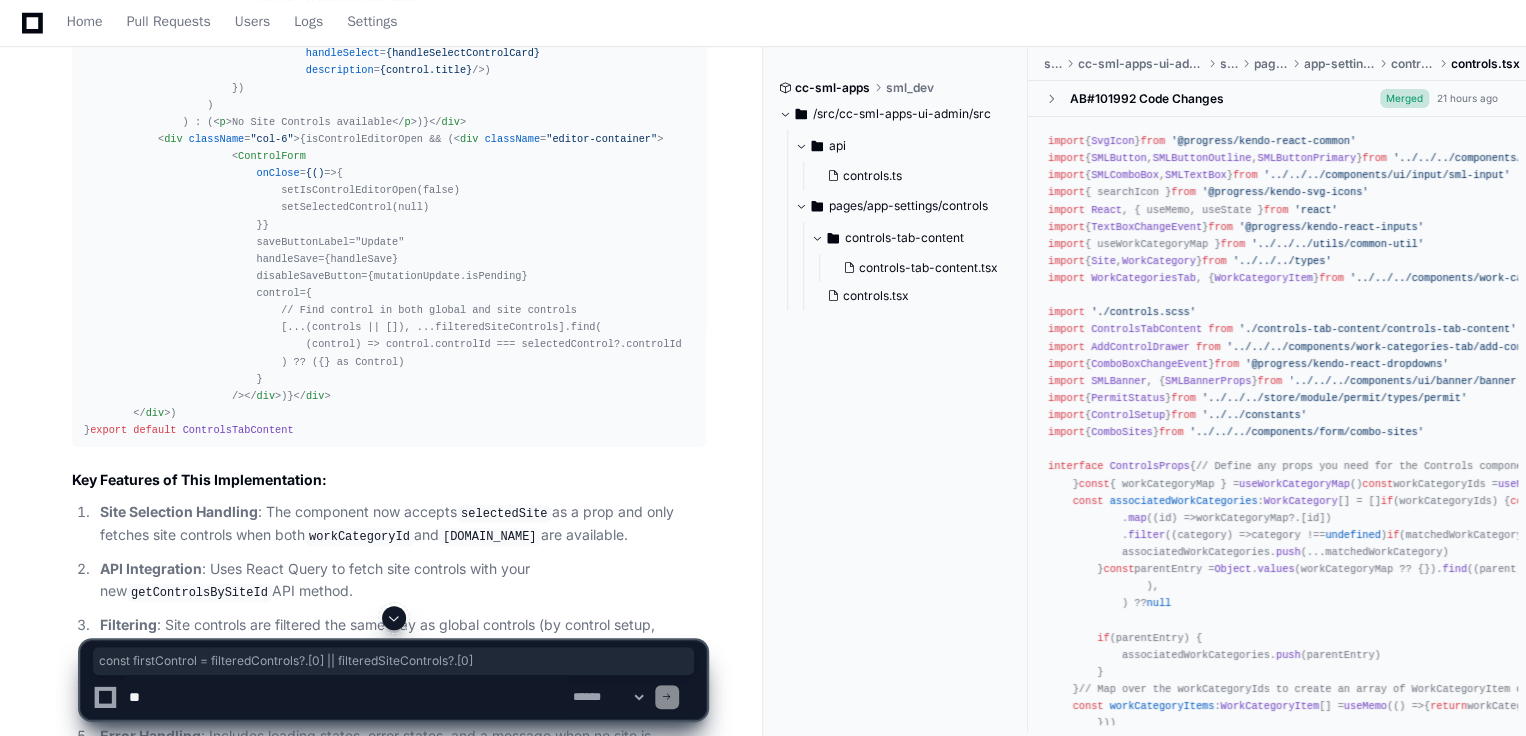 drag, startPoint x: 190, startPoint y: 248, endPoint x: 604, endPoint y: 244, distance: 414.01932 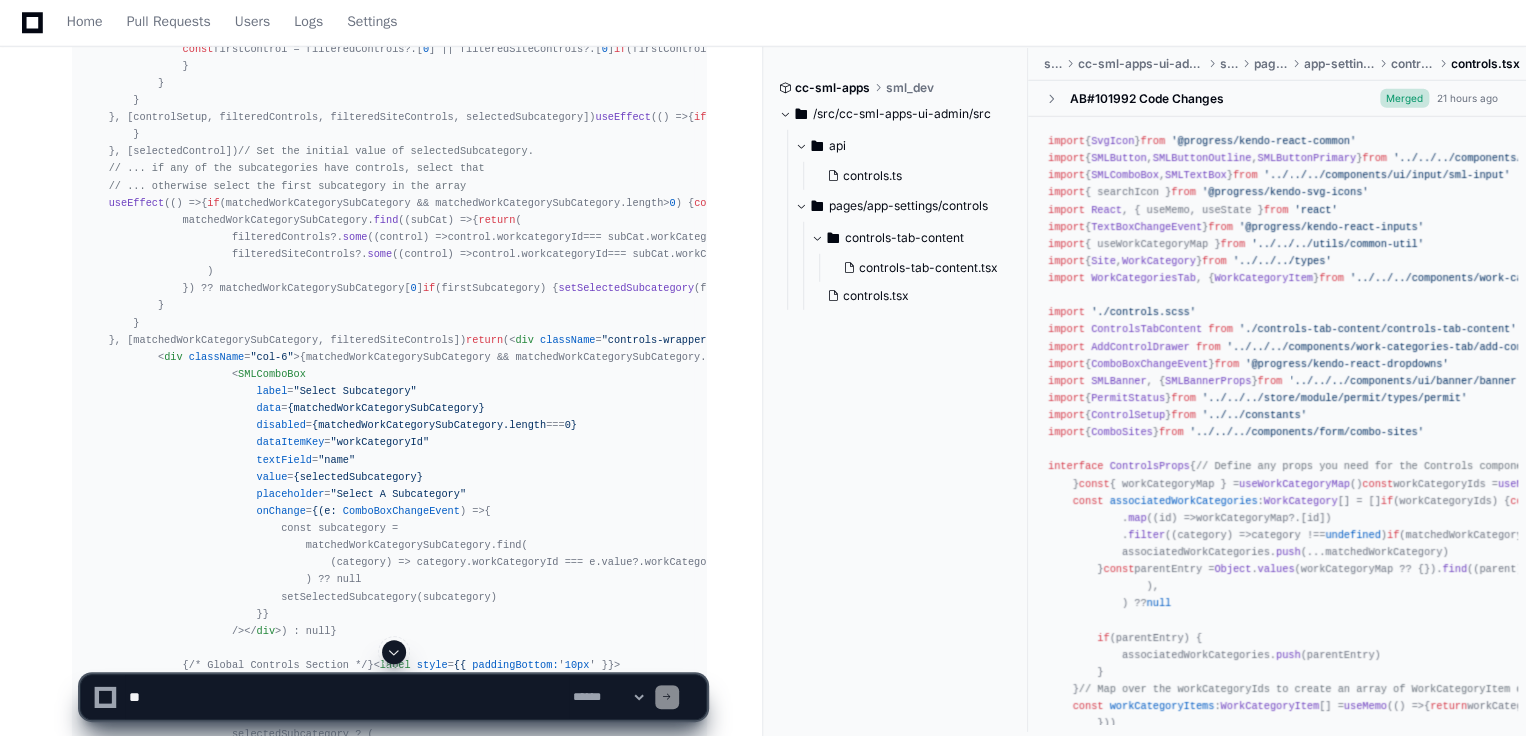scroll, scrollTop: 2798, scrollLeft: 0, axis: vertical 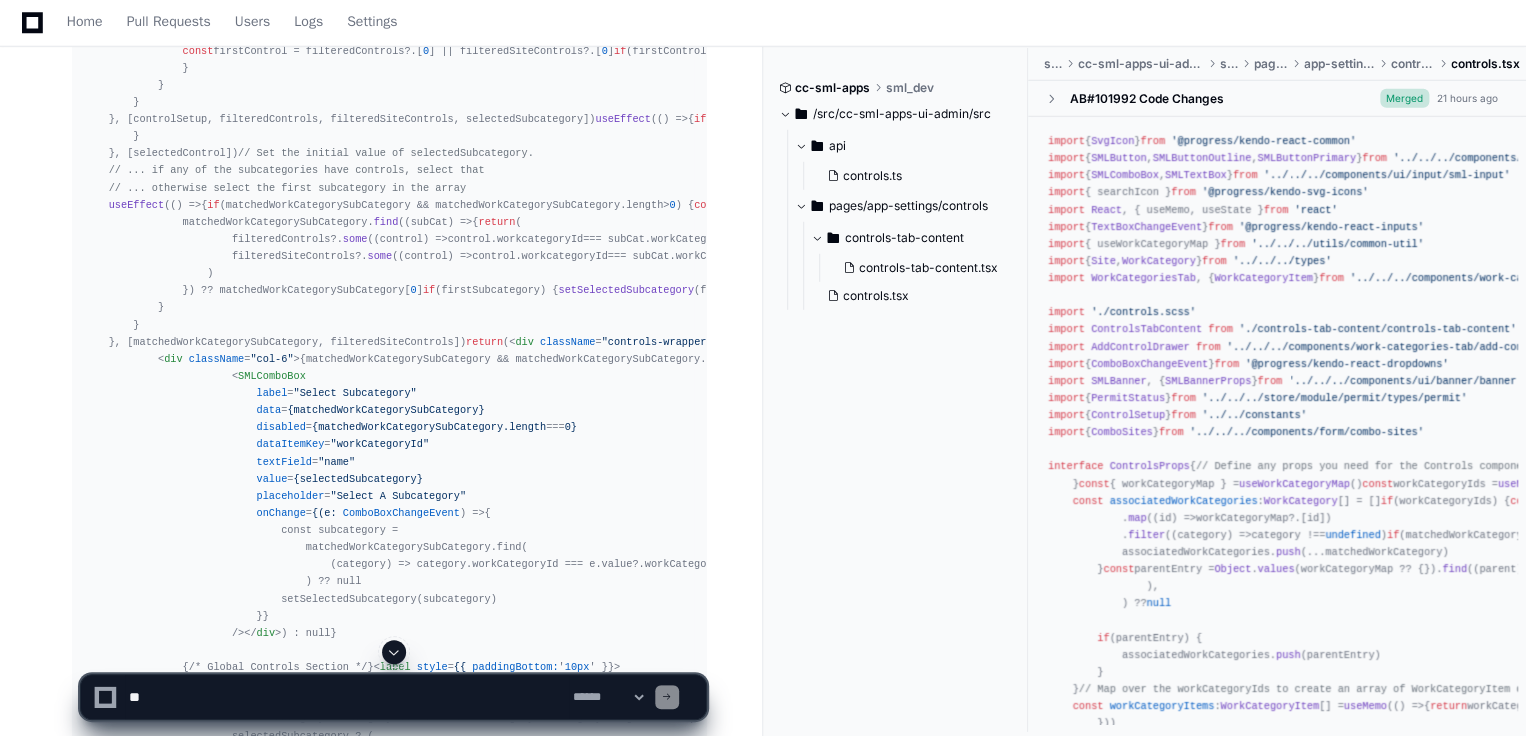 click on "import  {  SvgIcon  }  from   '@progress/kendo-react-common'
import  {  SMLButton ,  SMLButtonOutline ,  SMLButtonPrimary  }  from   '../../../components/ui/button/sml-buttons'
import  {  SMLComboBox ,  SMLTextBox  }  from   '../../../components/ui/input/sml-input'
import  { searchIcon }  from   '@progress/kendo-svg-icons'
import   React , { useMemo, useState }  from   'react'
import  {  TextBoxChangeEvent  }  from   '@progress/kendo-react-inputs'
import  { useWorkCategoryMap }  from   '../../../utils/common-util'
import  {  Site ,  WorkCategory  }  from   '../../../types'
import   WorkCategoriesTab , {  WorkCategoryItem  }  from   '../../../components/work-categories-tab/work-categories-tab'
import   './controls.scss'
import   ControlsTabContent   from   './controls-tab-content/controls-tab-content'
import   AddControlDrawer   from   '../../../components/work-categories-tab/add-control-drawer/add-control-drawer'
import  {  ComboBoxChangeEvent  }  from
import   SMLBanner , {   }" 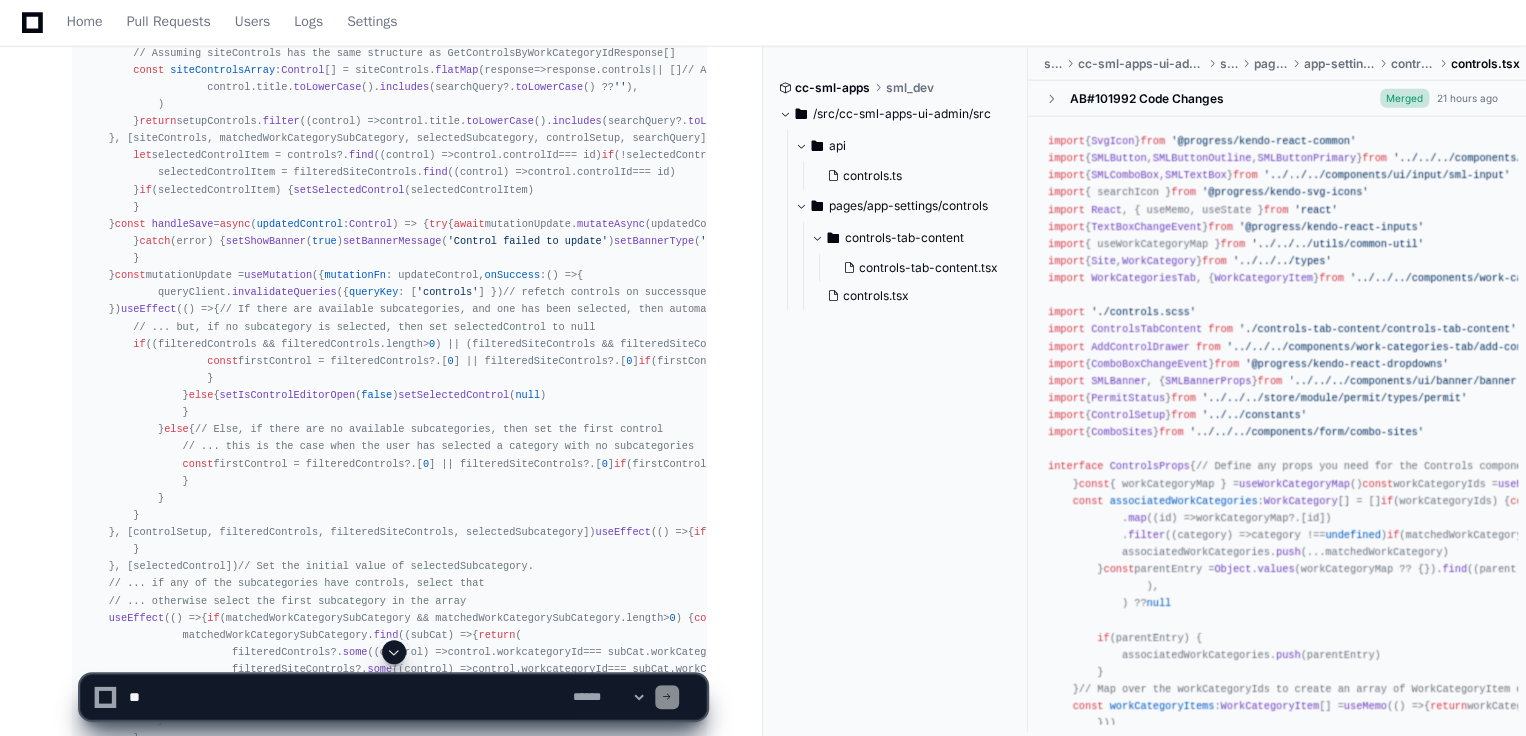 scroll, scrollTop: 2400, scrollLeft: 0, axis: vertical 